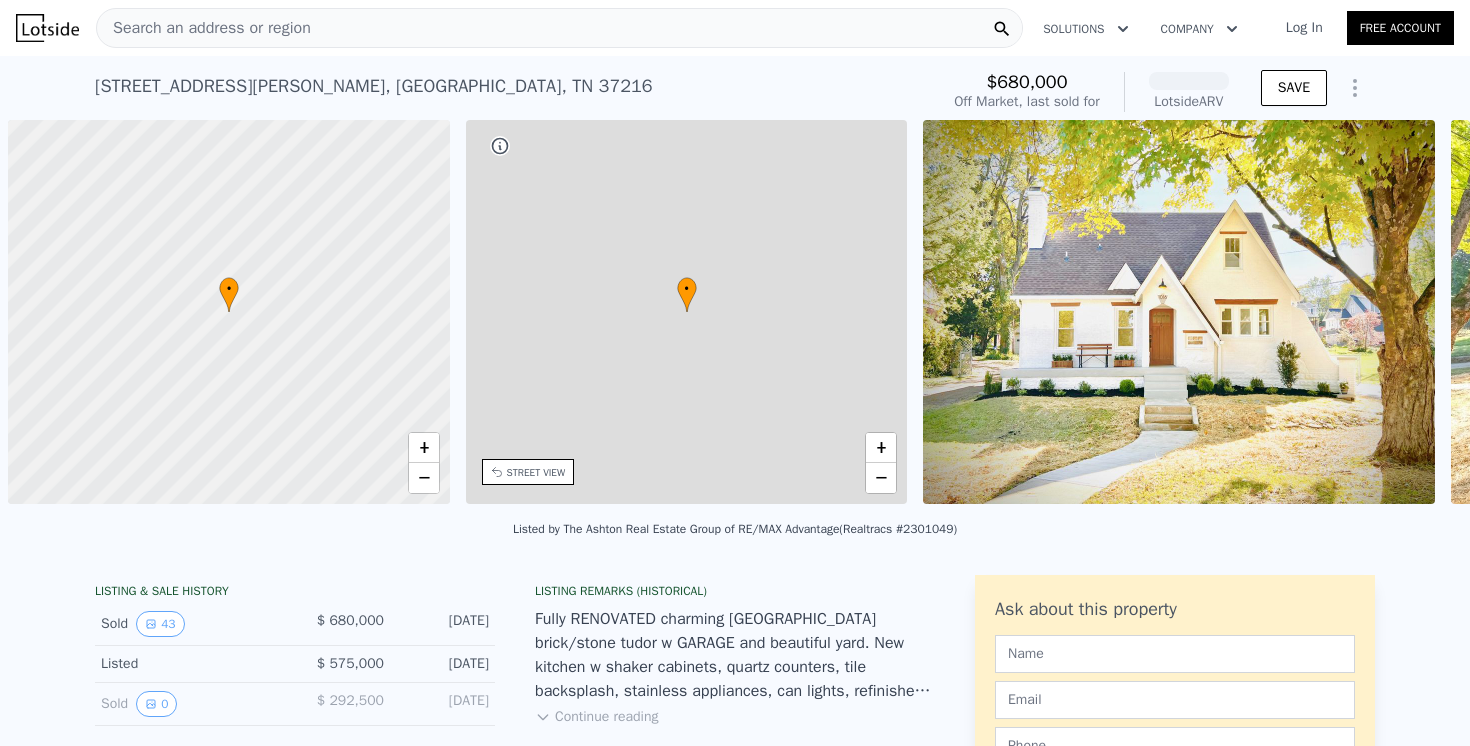 scroll, scrollTop: 0, scrollLeft: 0, axis: both 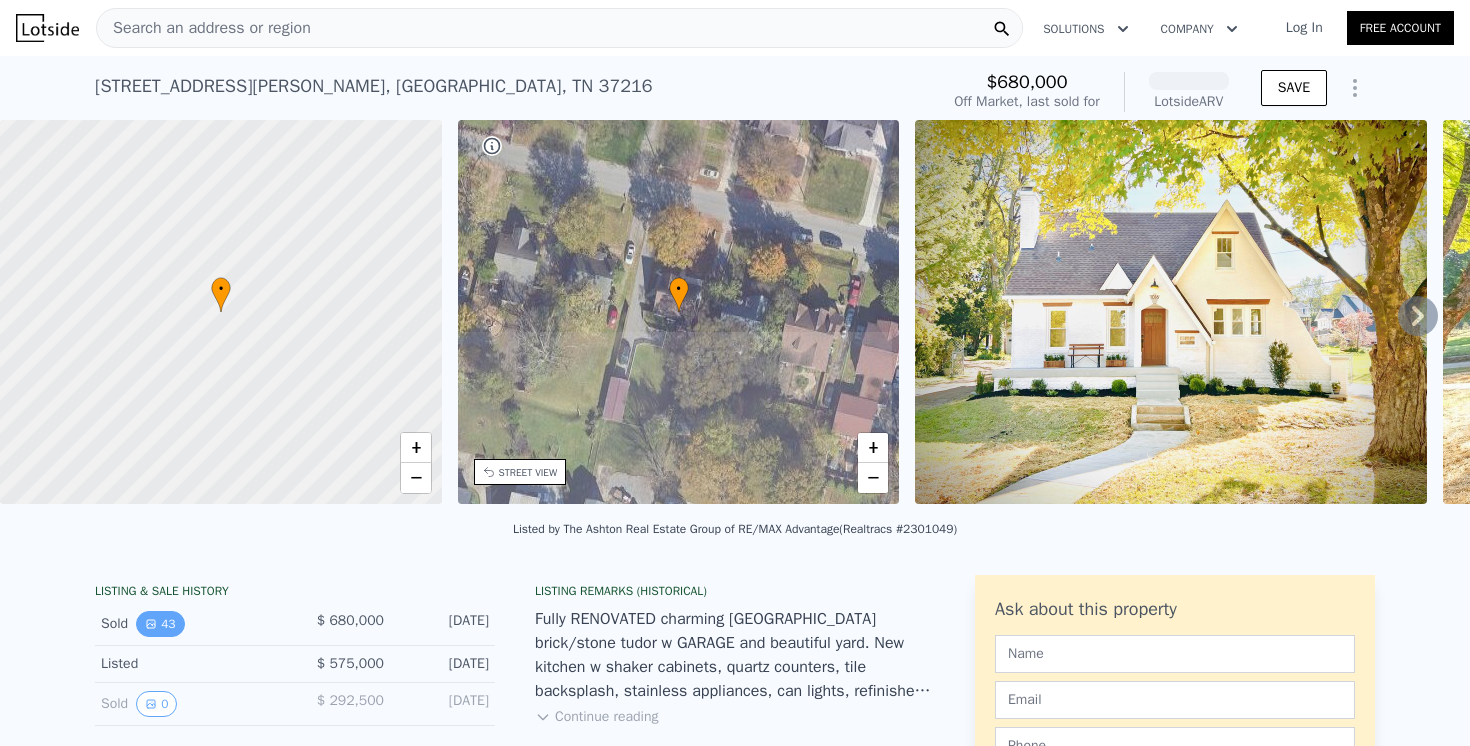 click on "43" at bounding box center [160, 624] 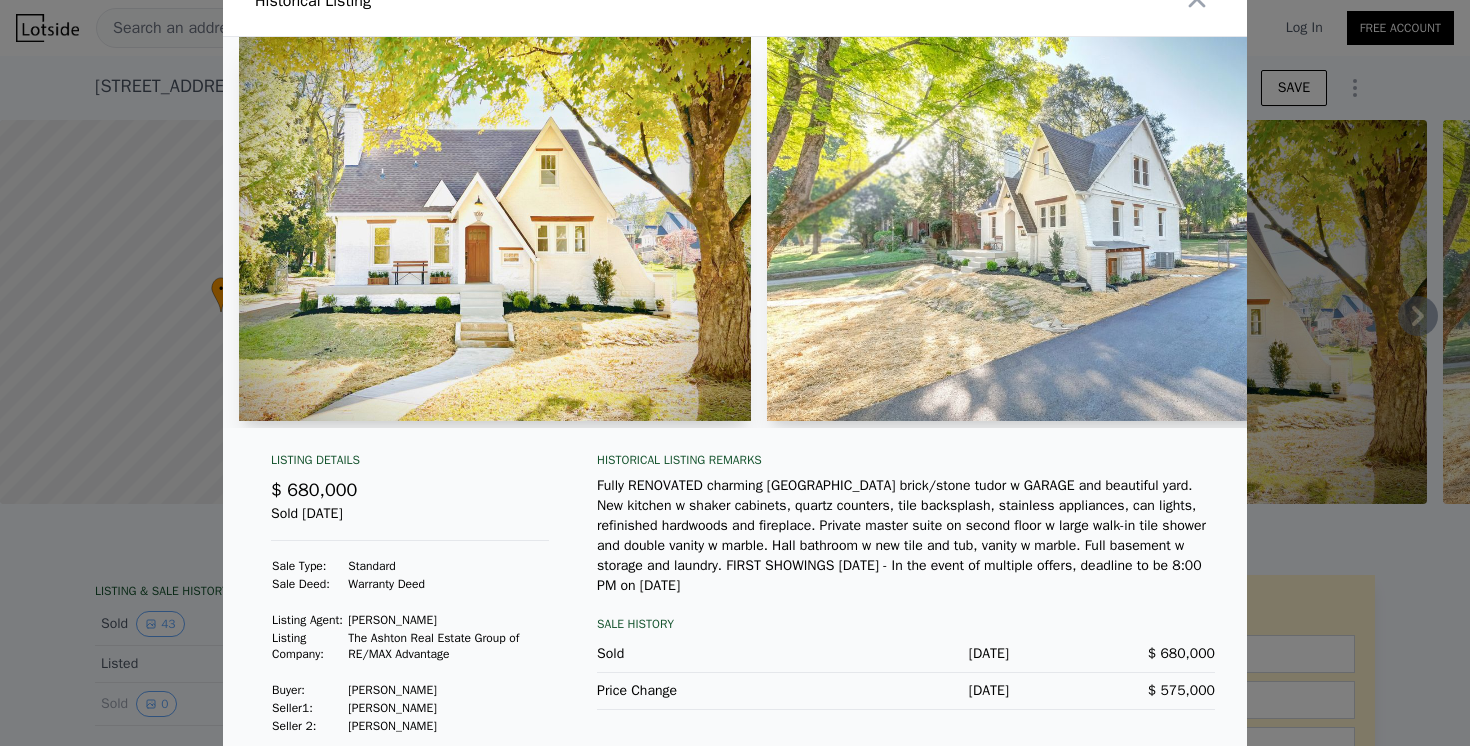 scroll, scrollTop: 44, scrollLeft: 0, axis: vertical 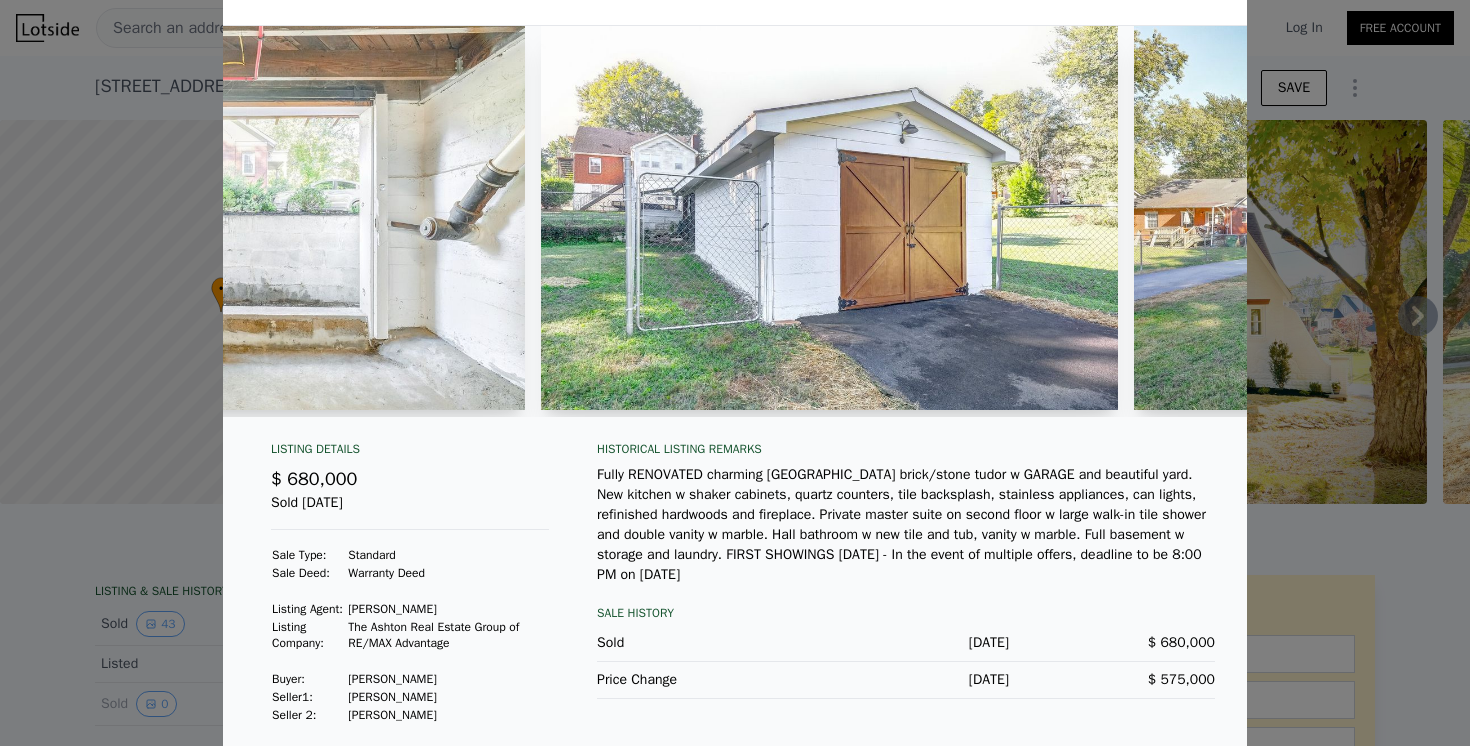 click at bounding box center (735, 373) 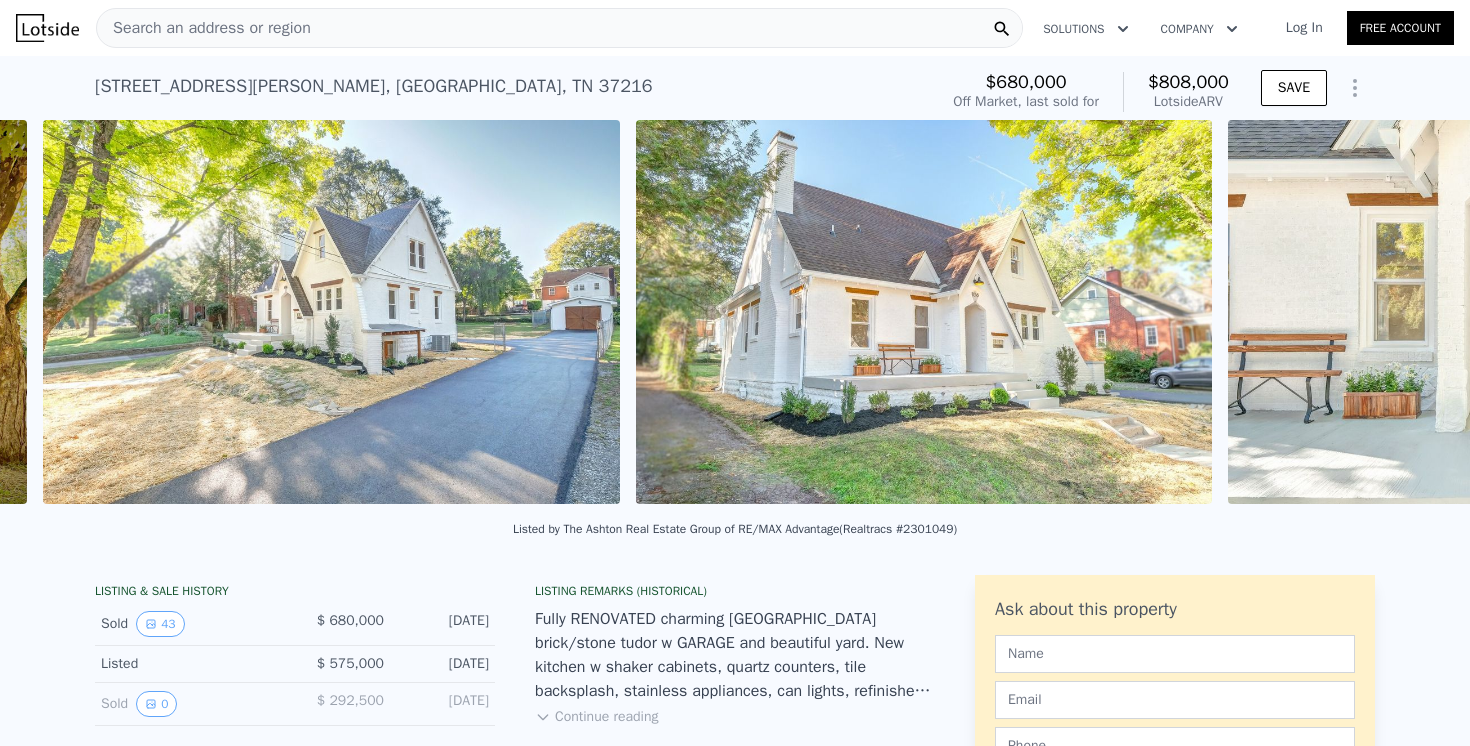 scroll, scrollTop: 0, scrollLeft: 1436, axis: horizontal 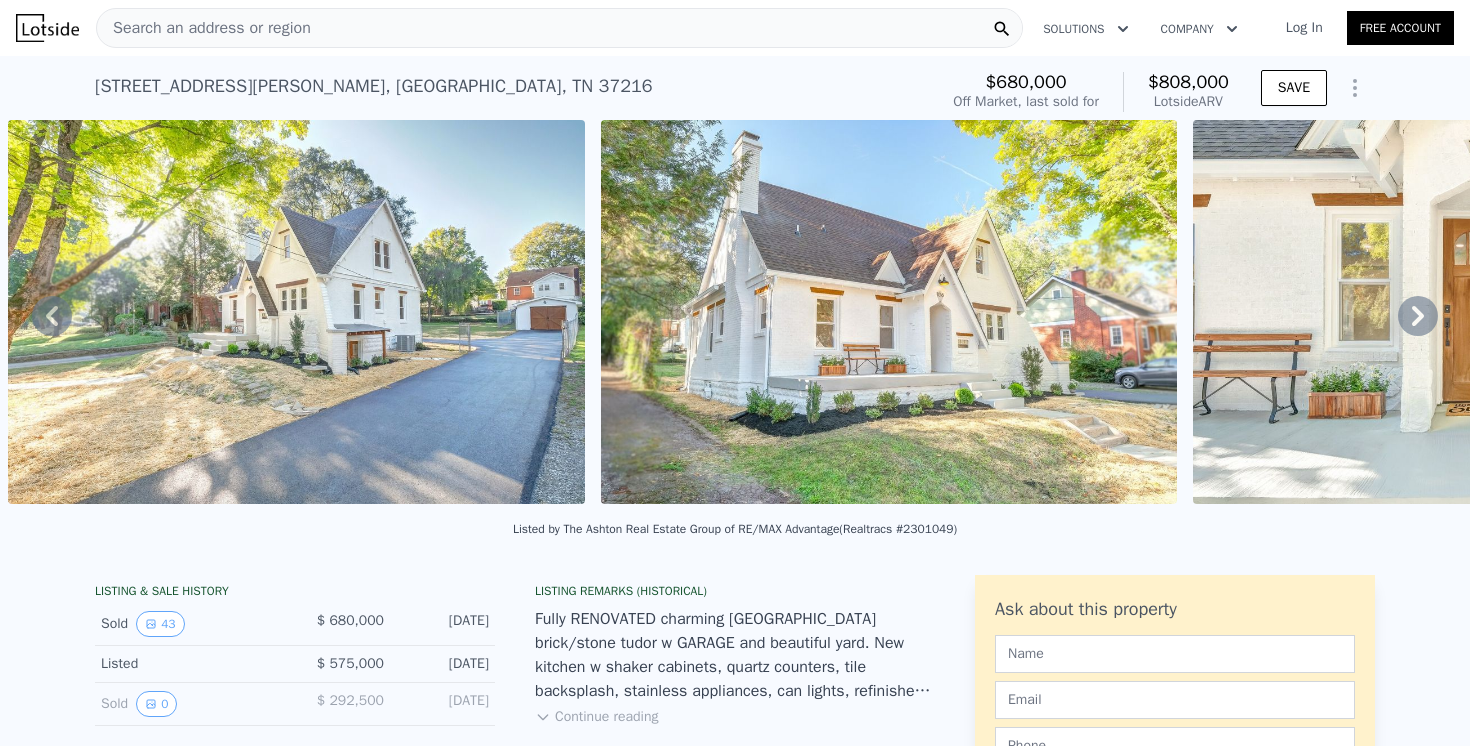 click 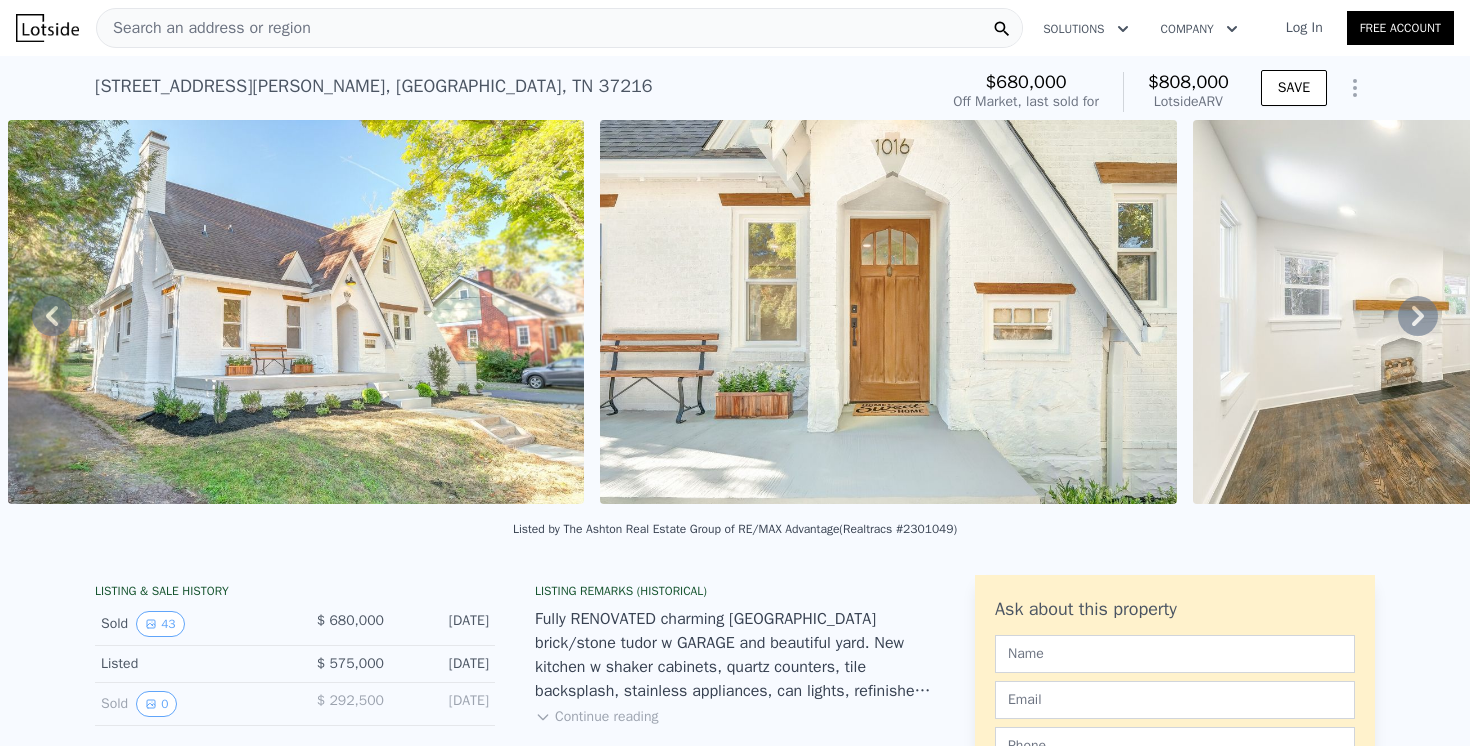 click 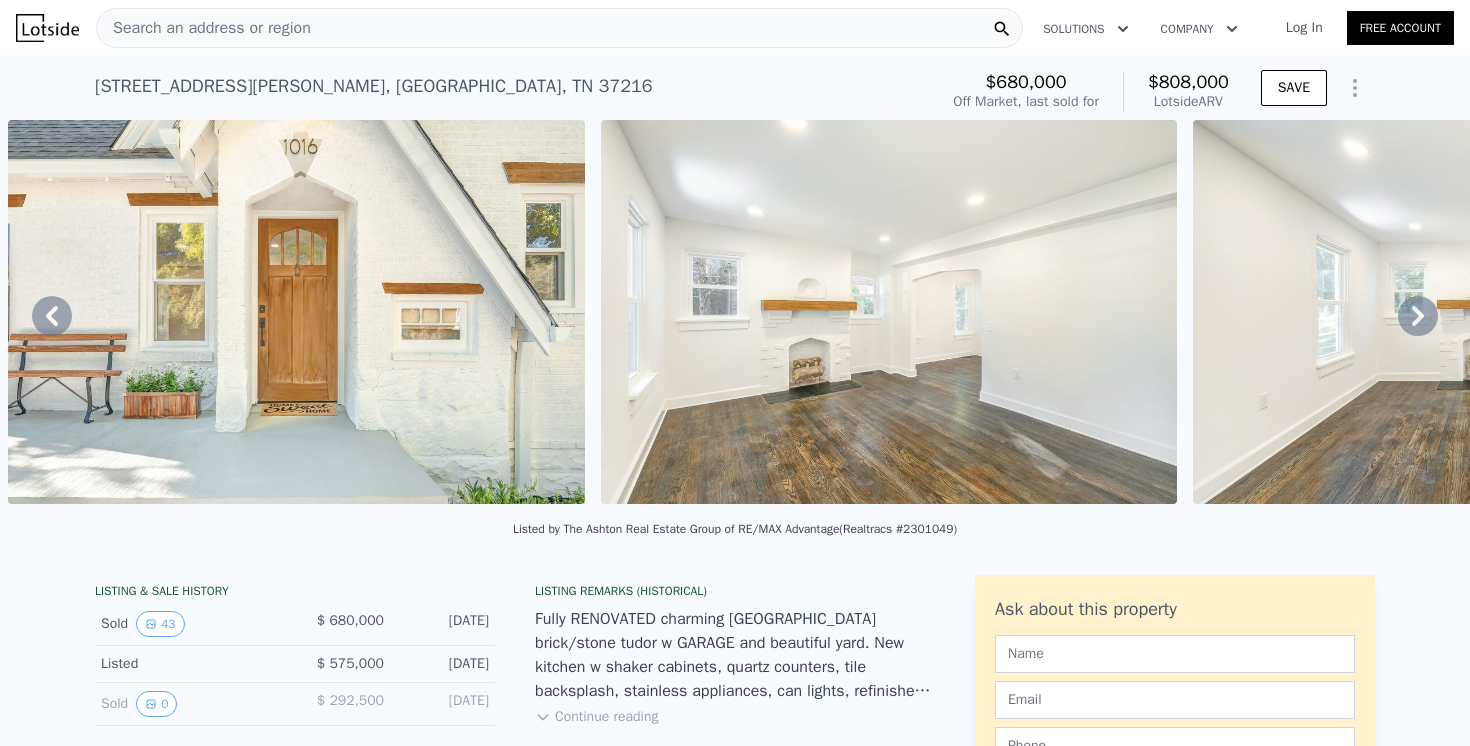 click 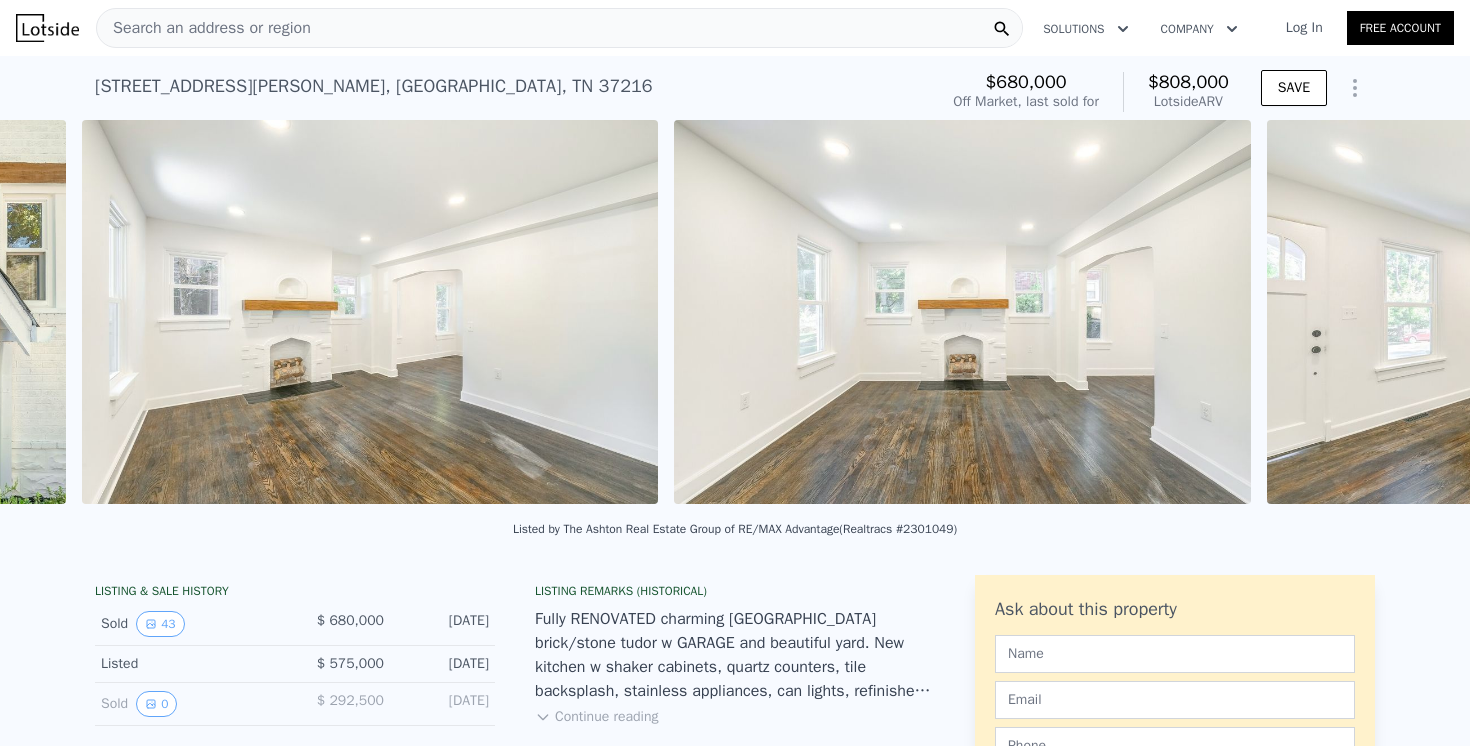 scroll, scrollTop: 0, scrollLeft: 3221, axis: horizontal 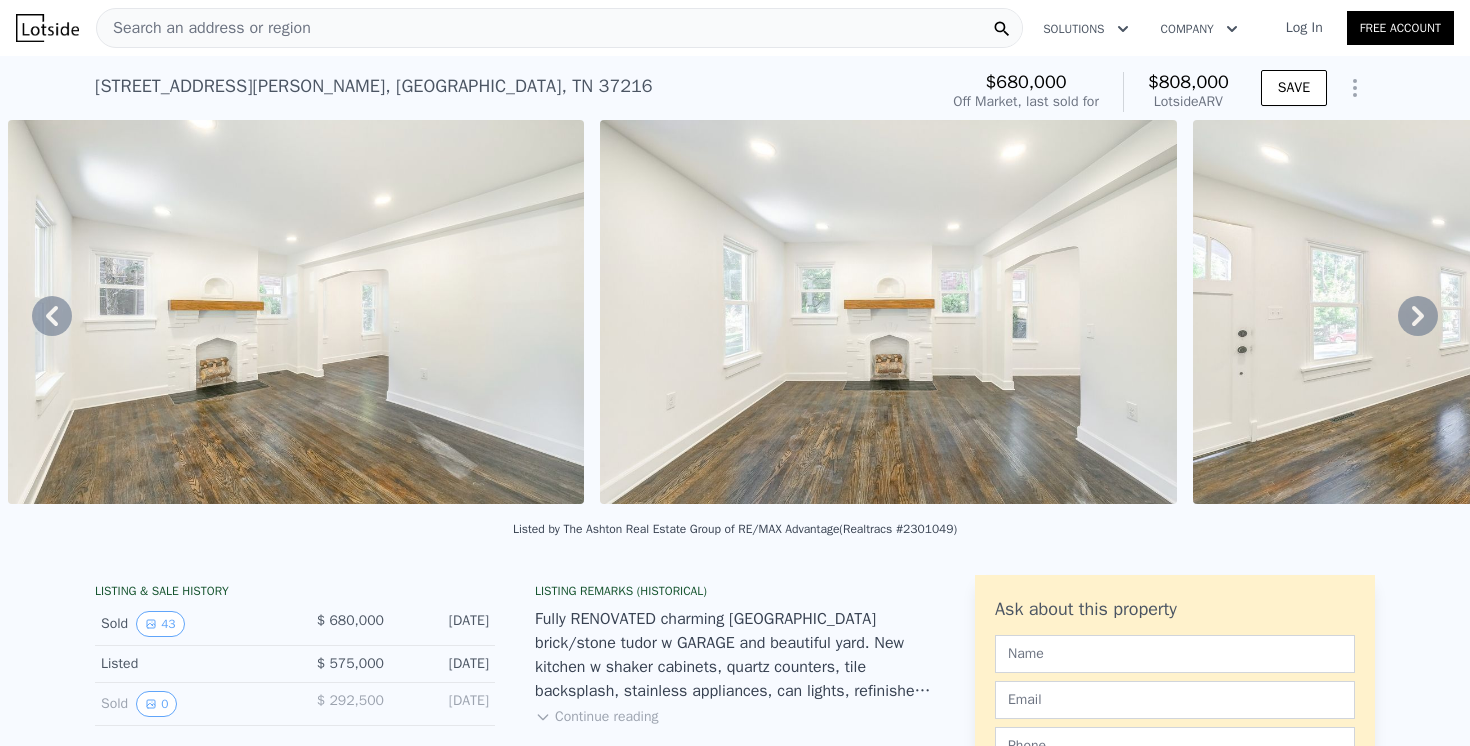 click 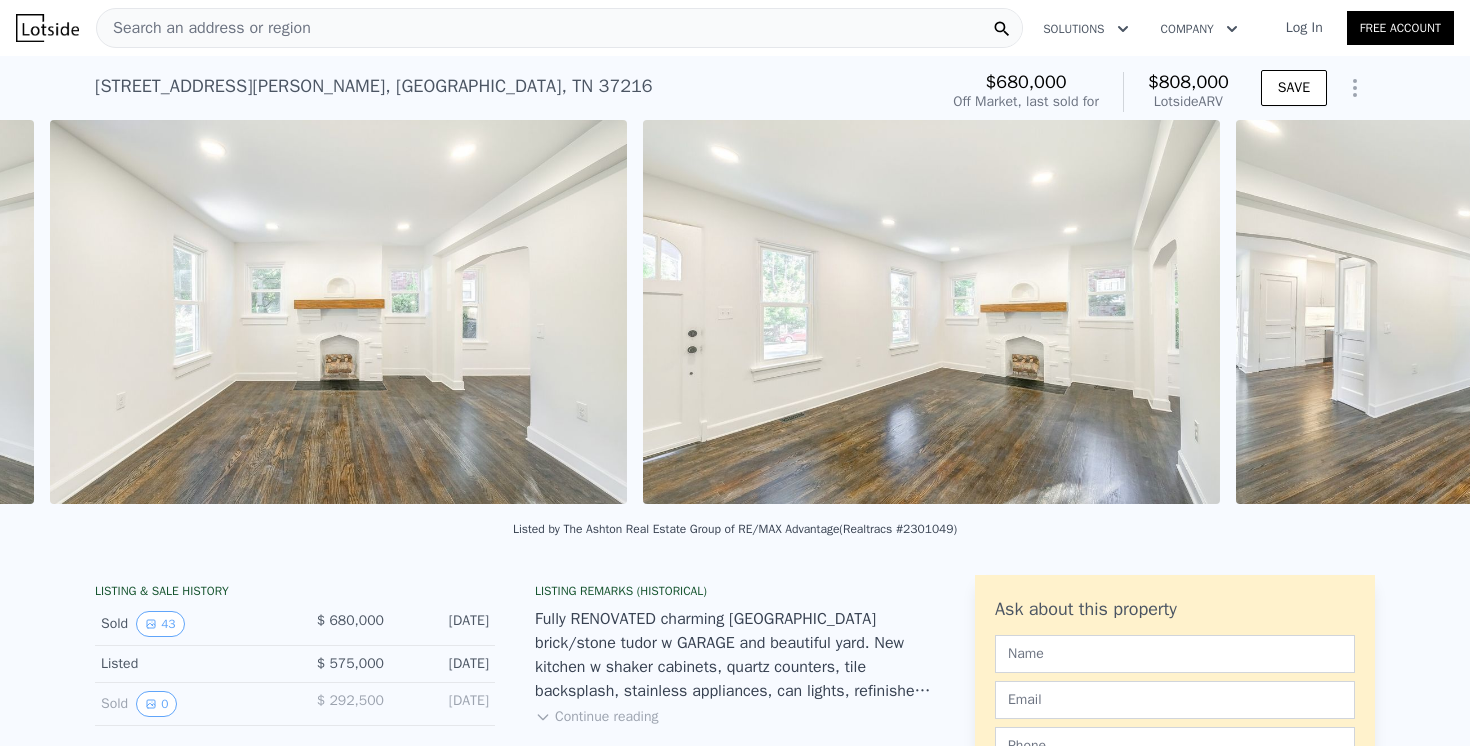 scroll, scrollTop: 0, scrollLeft: 3813, axis: horizontal 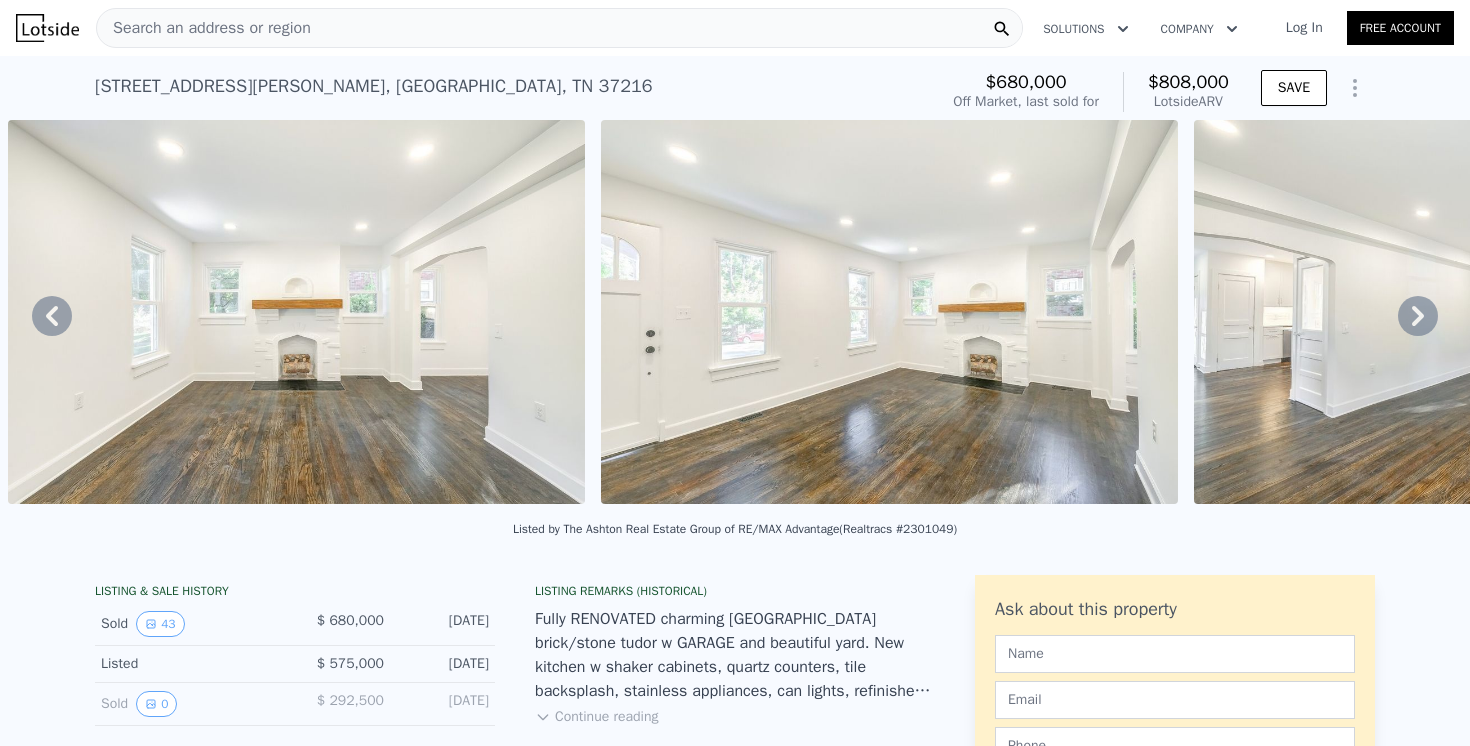 click 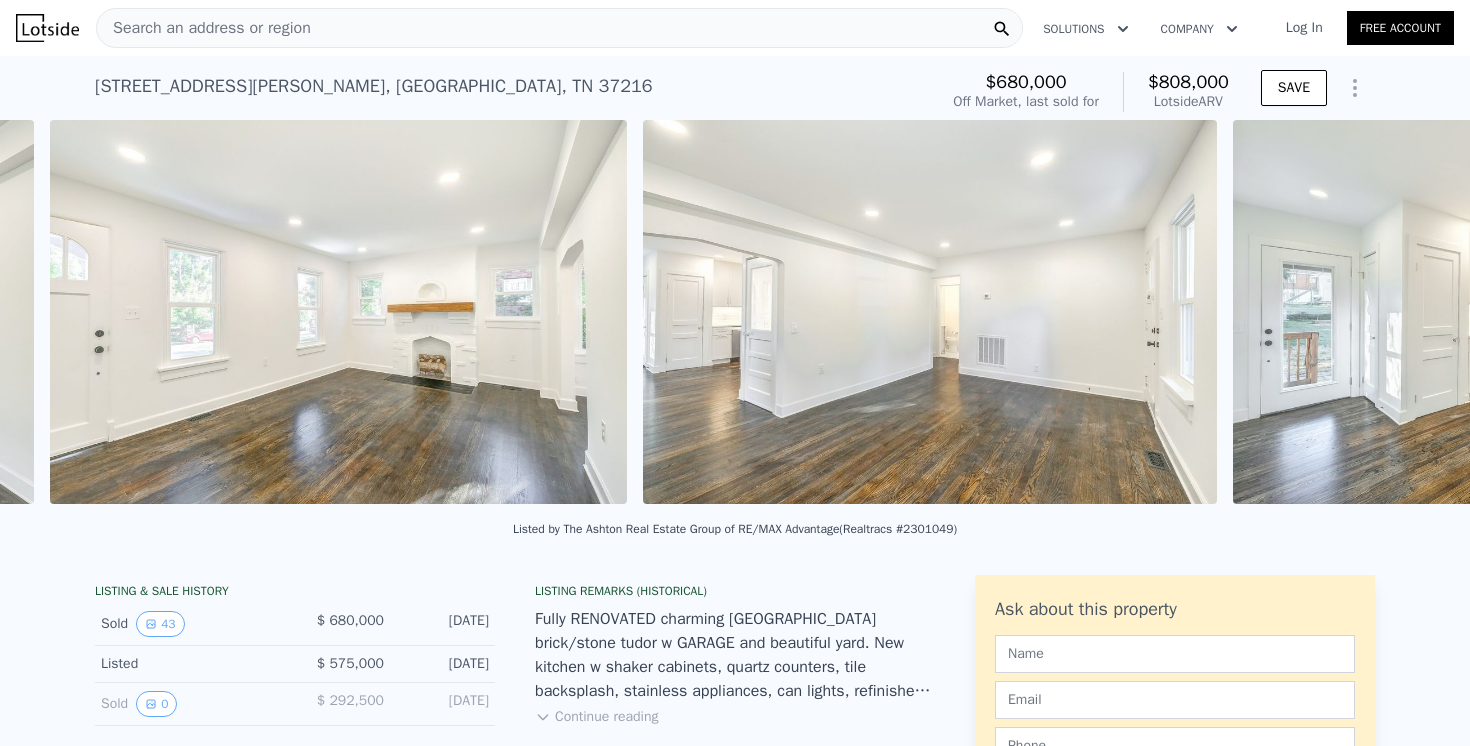 scroll, scrollTop: 0, scrollLeft: 4406, axis: horizontal 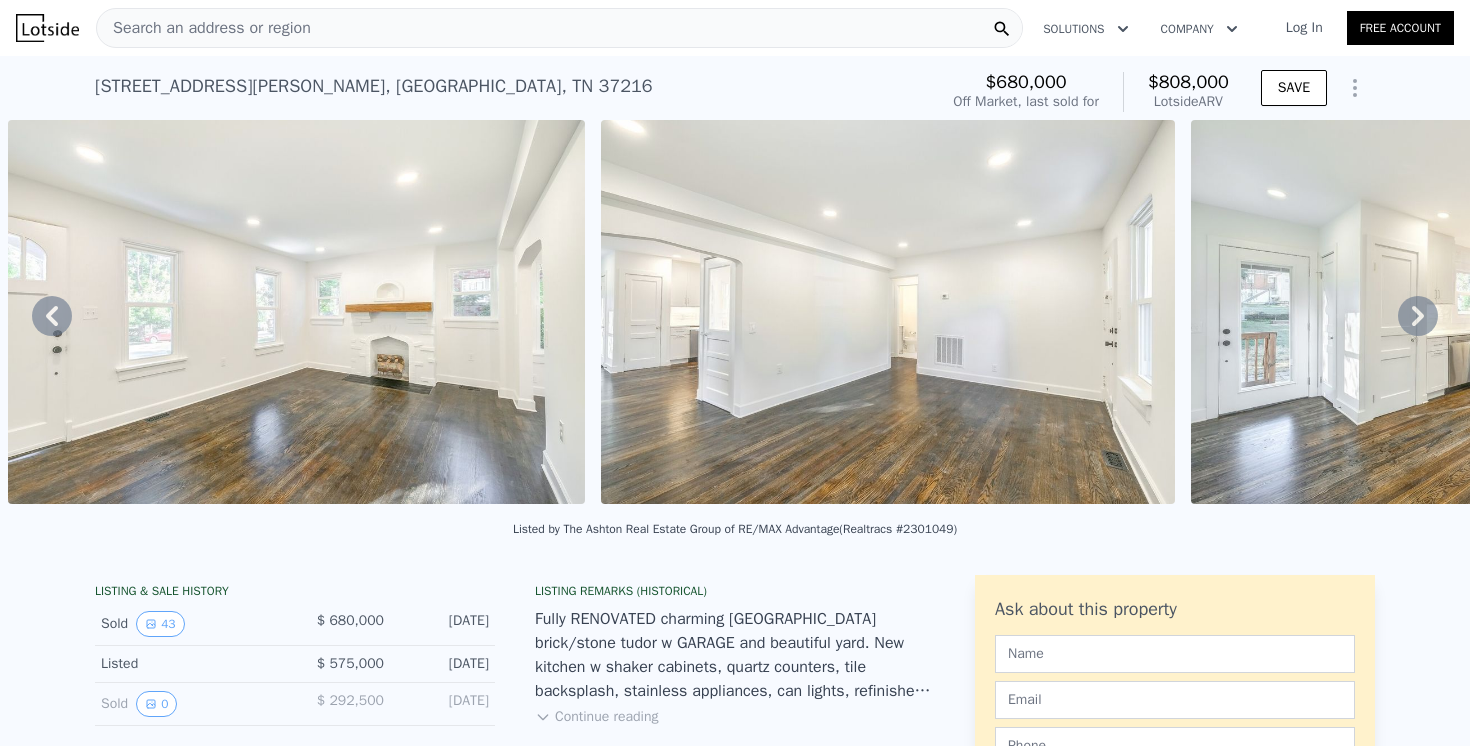 click 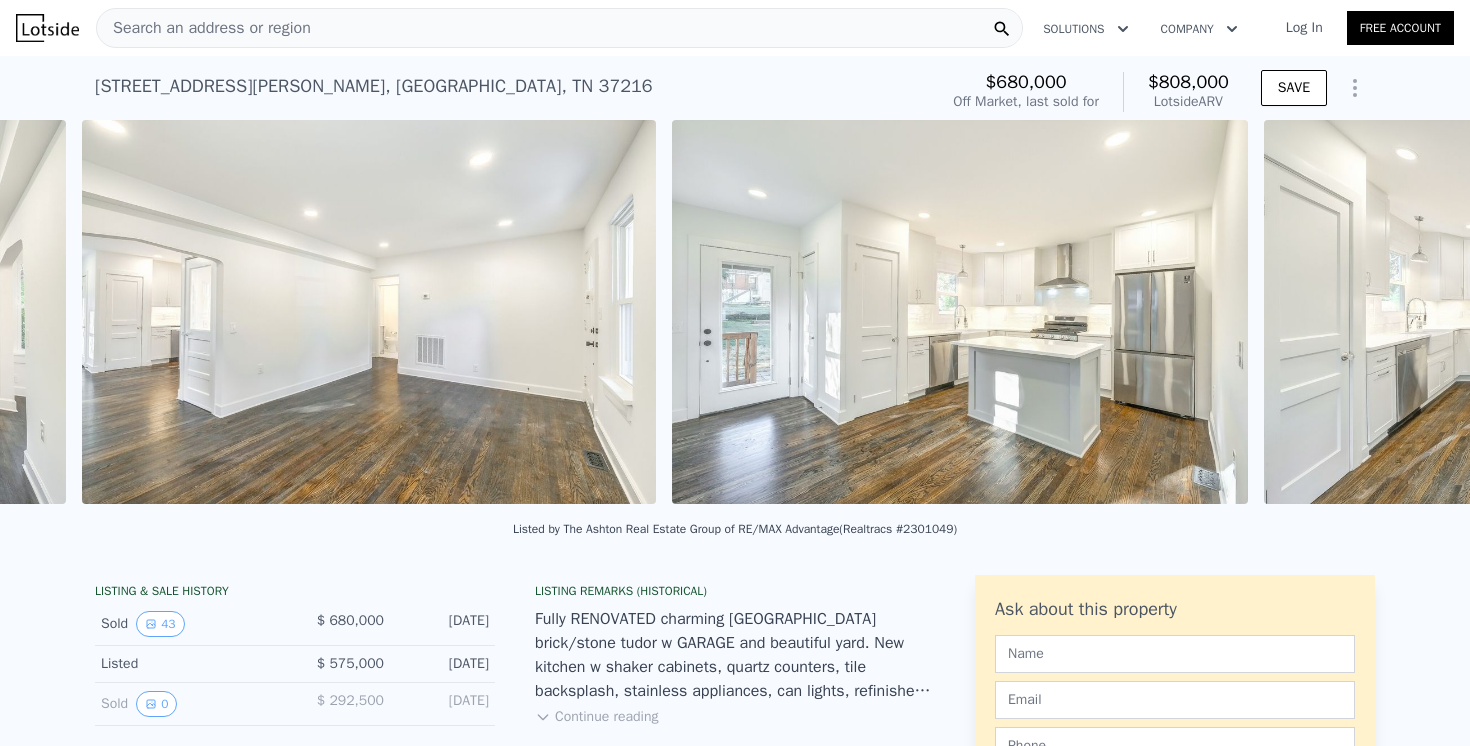 scroll, scrollTop: 0, scrollLeft: 4998, axis: horizontal 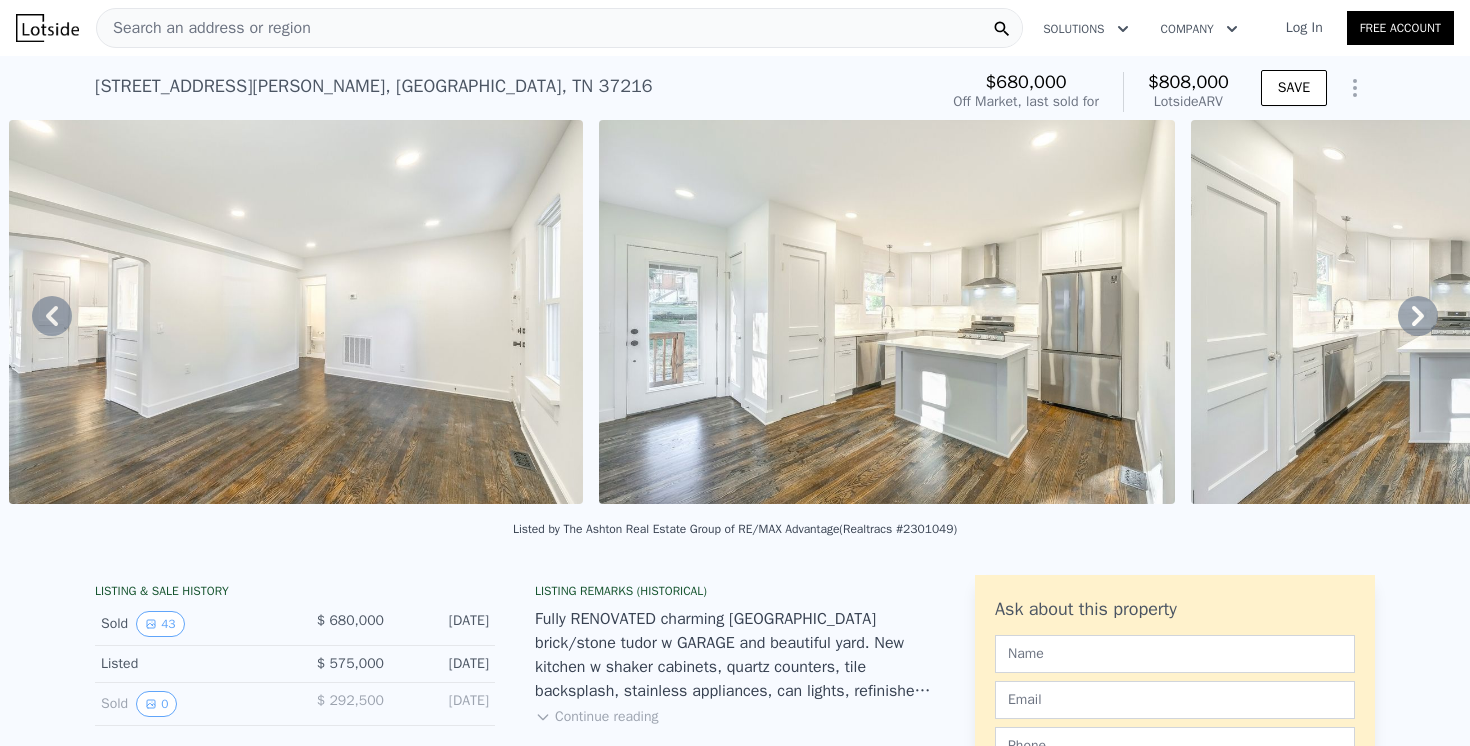 click 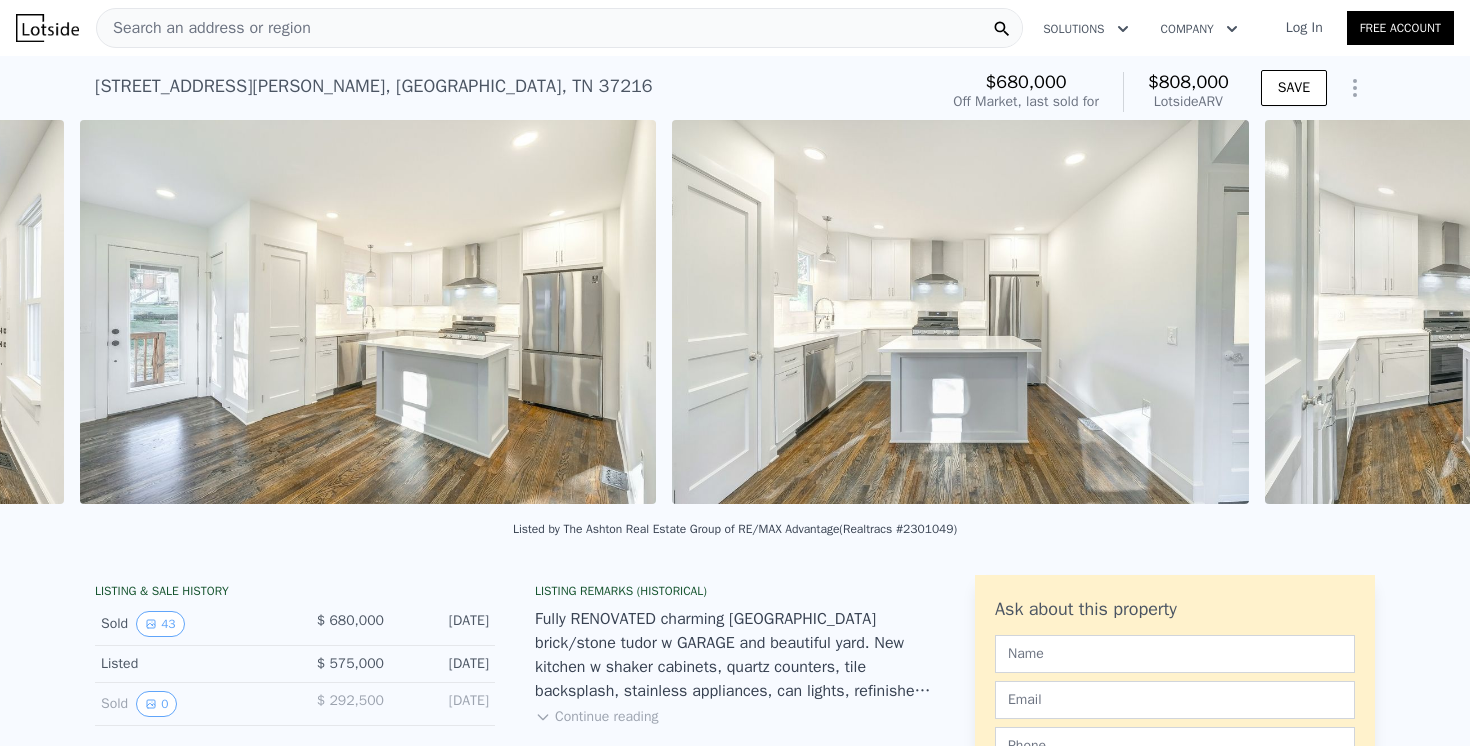 scroll, scrollTop: 0, scrollLeft: 5588, axis: horizontal 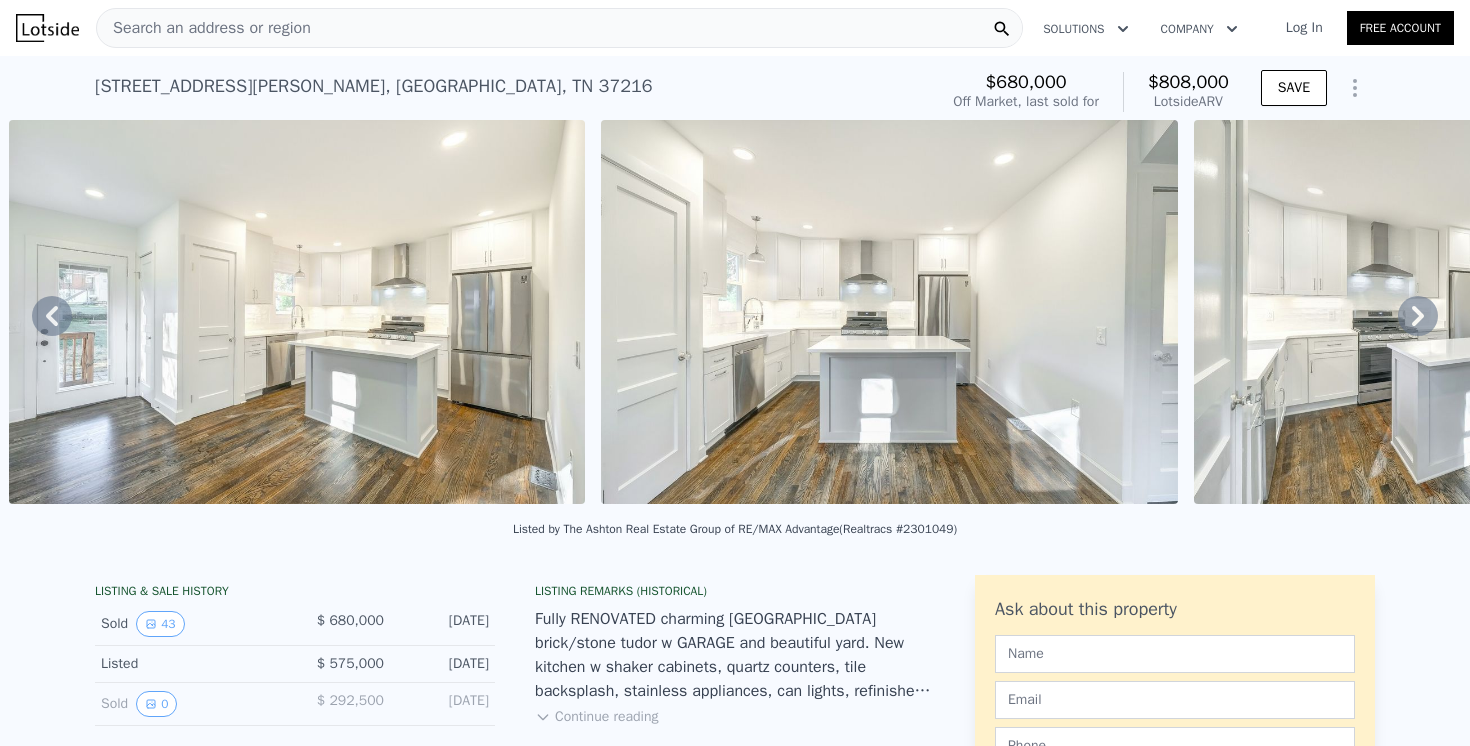 click 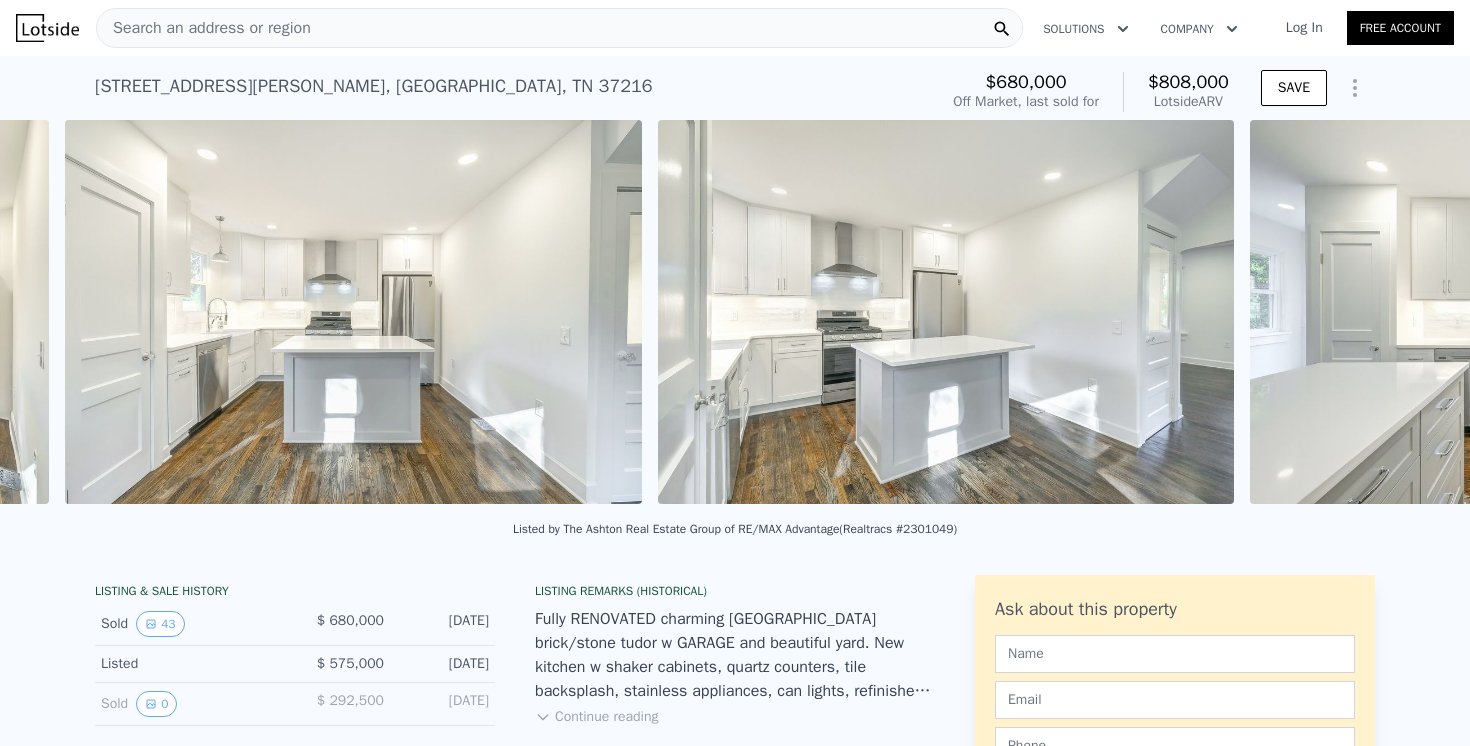 scroll, scrollTop: 0, scrollLeft: 6181, axis: horizontal 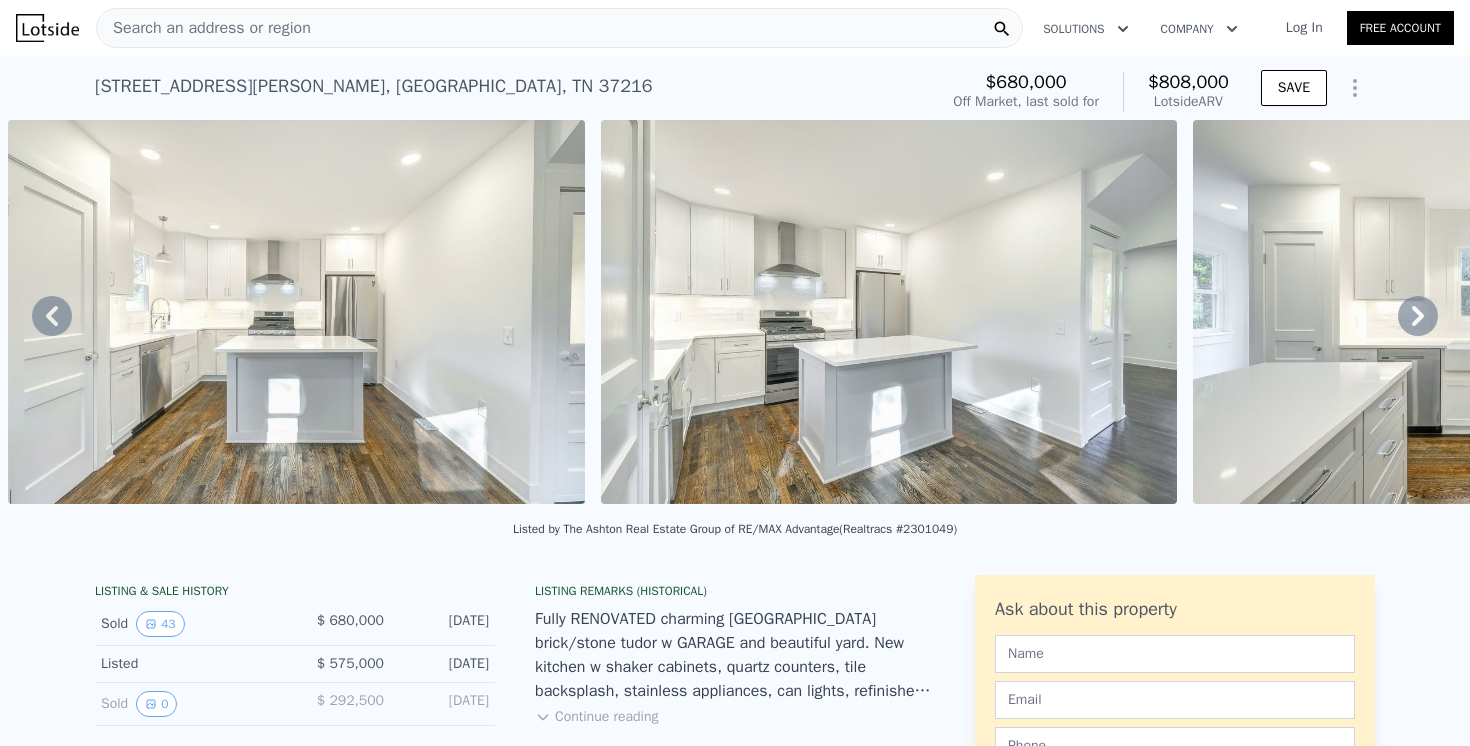 click 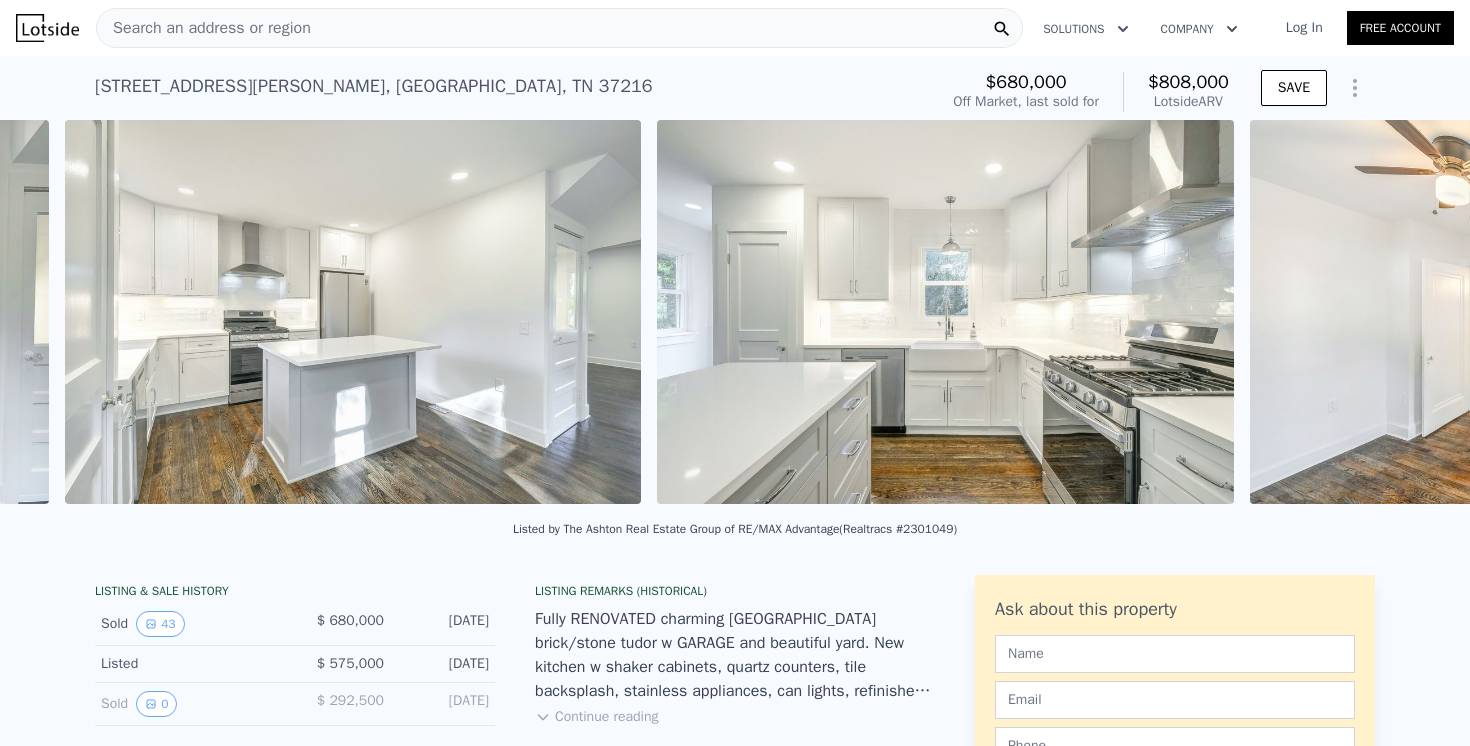 scroll, scrollTop: 0, scrollLeft: 6773, axis: horizontal 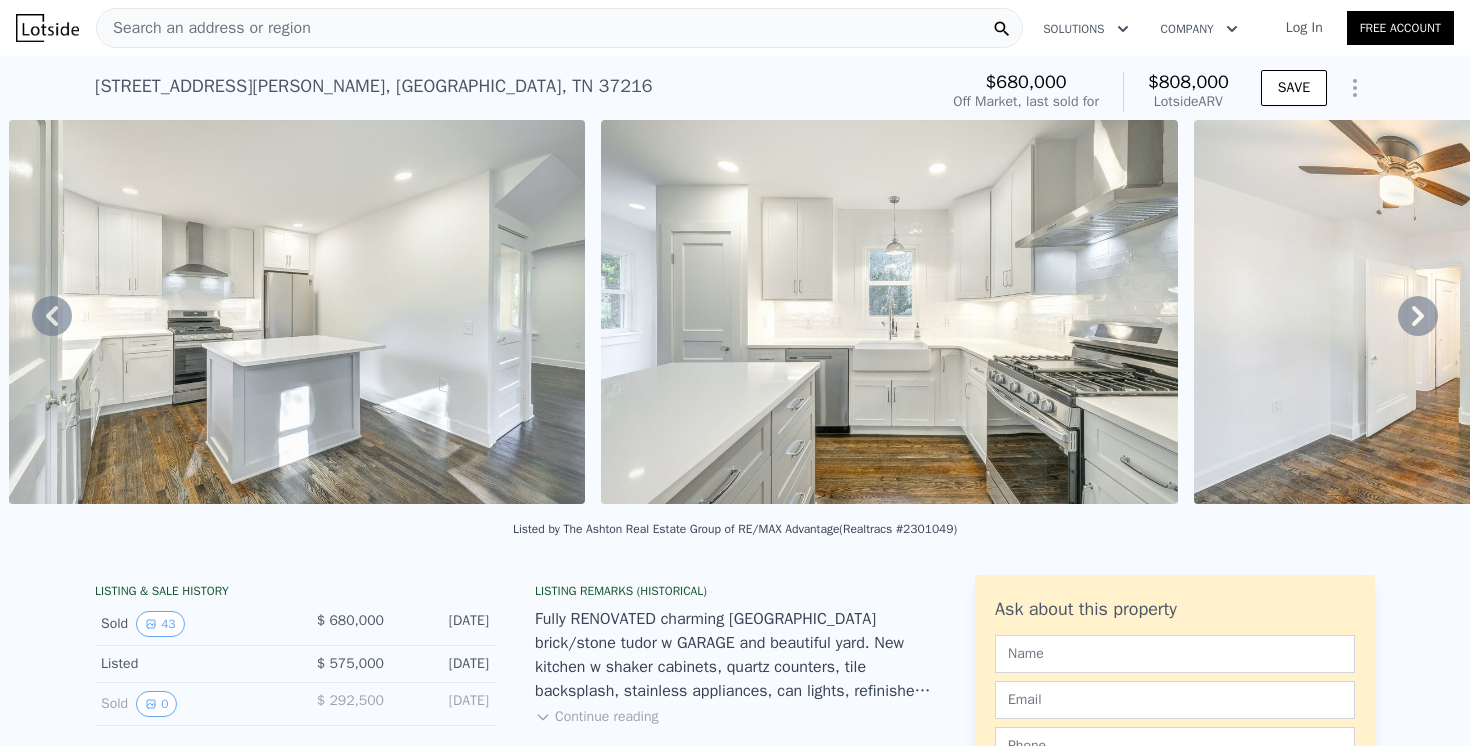 click 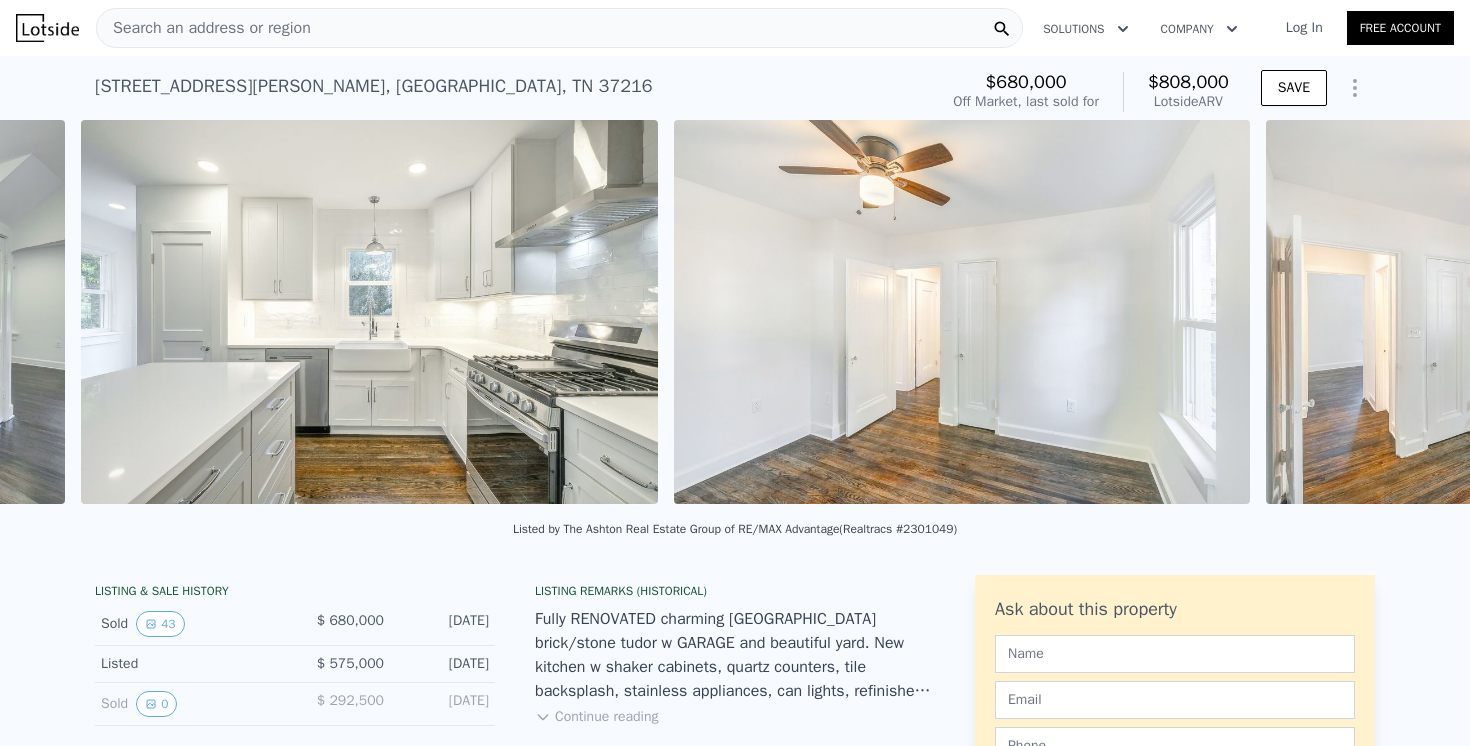 scroll, scrollTop: 0, scrollLeft: 7366, axis: horizontal 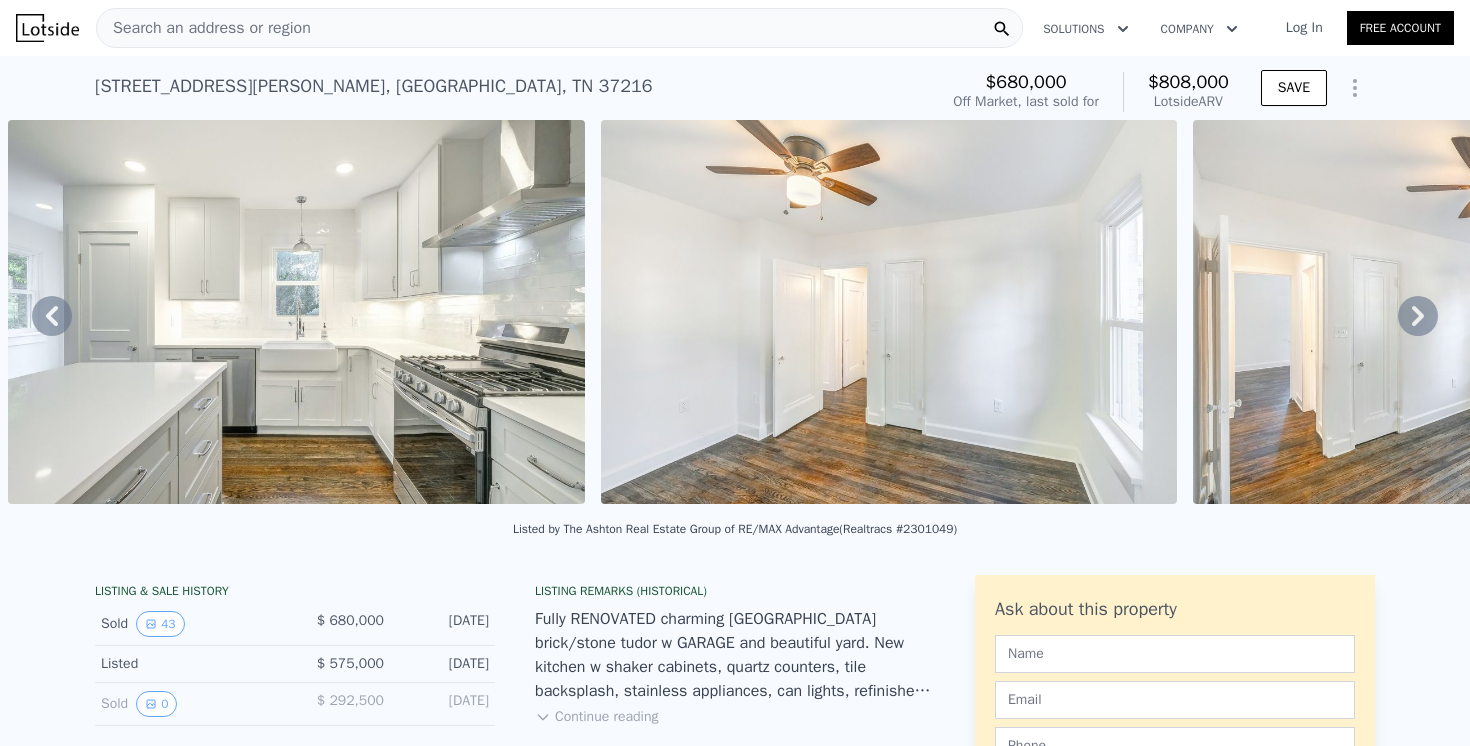 click 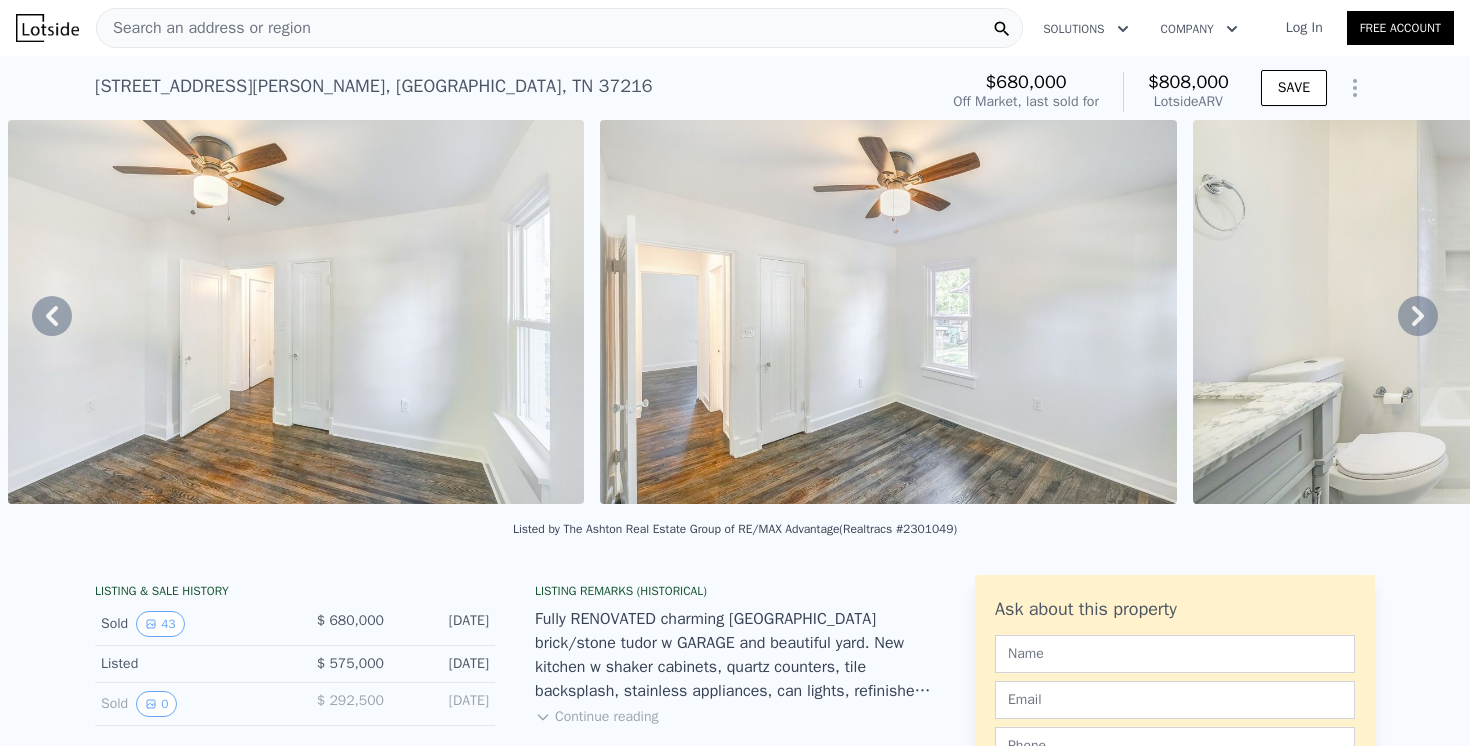 click 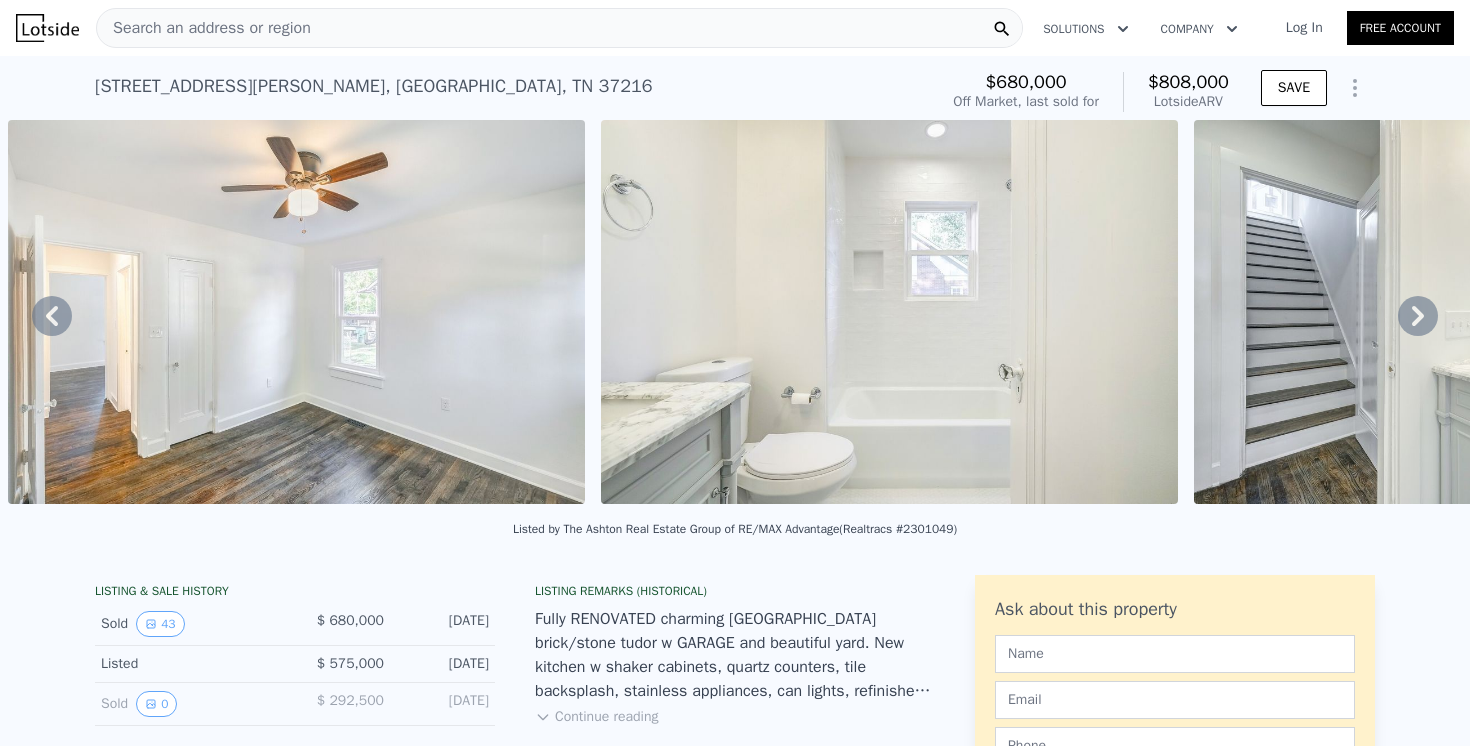 click 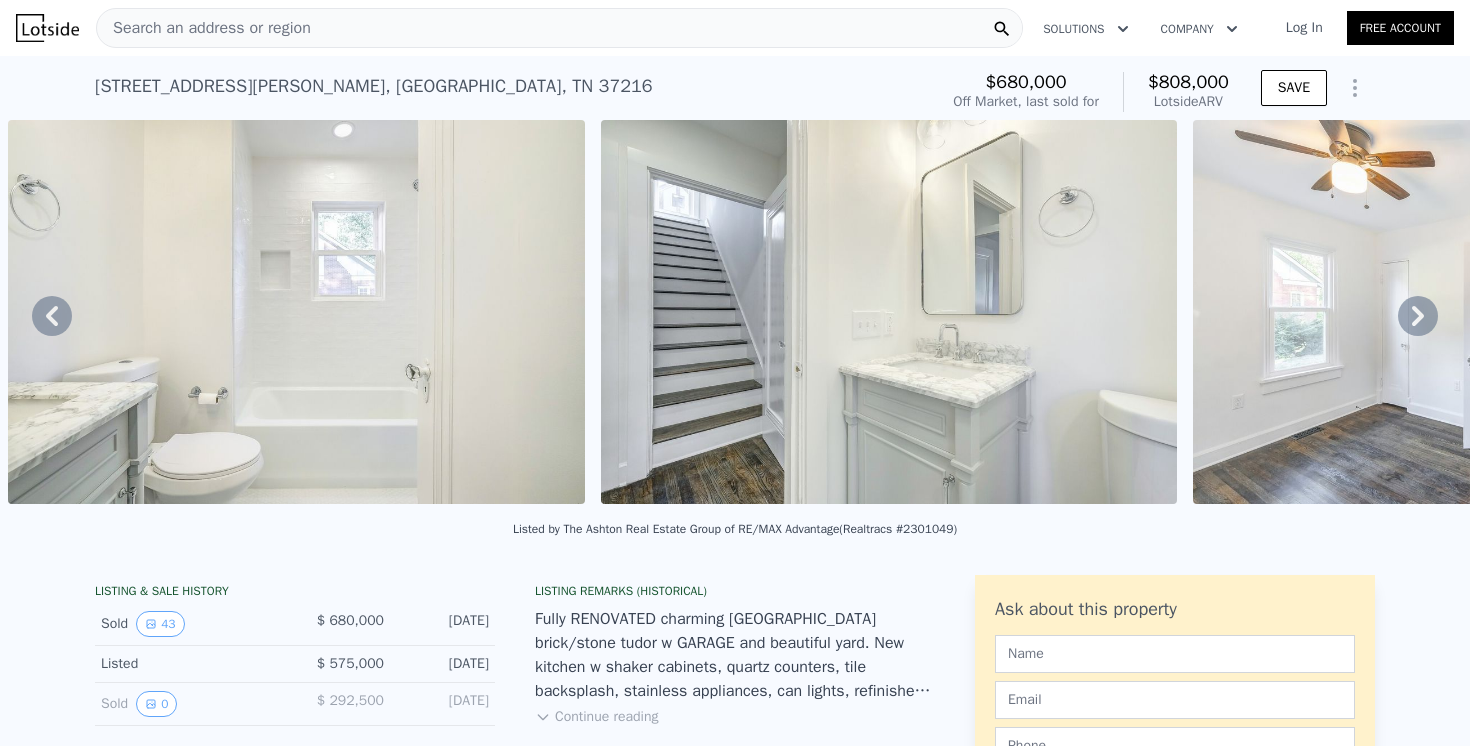 click 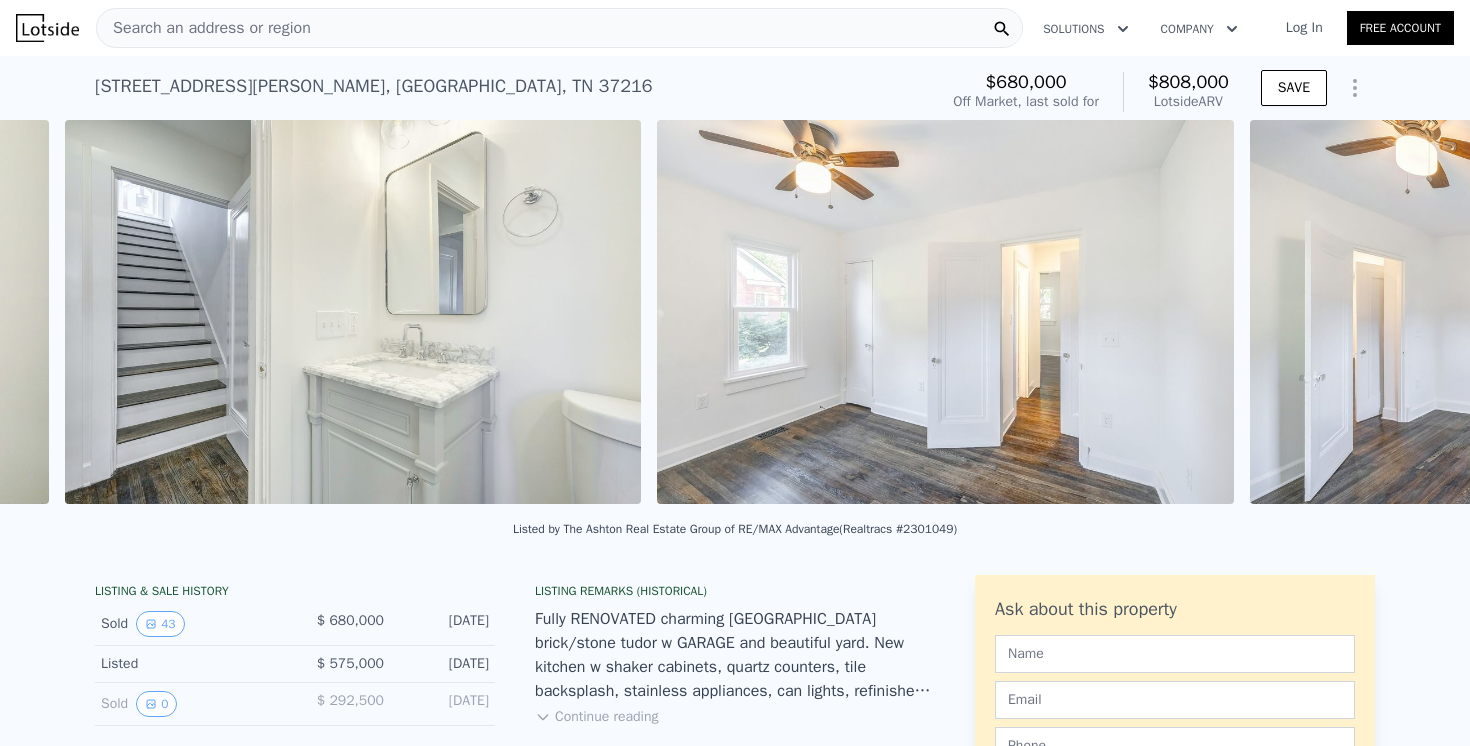 scroll, scrollTop: 0, scrollLeft: 9736, axis: horizontal 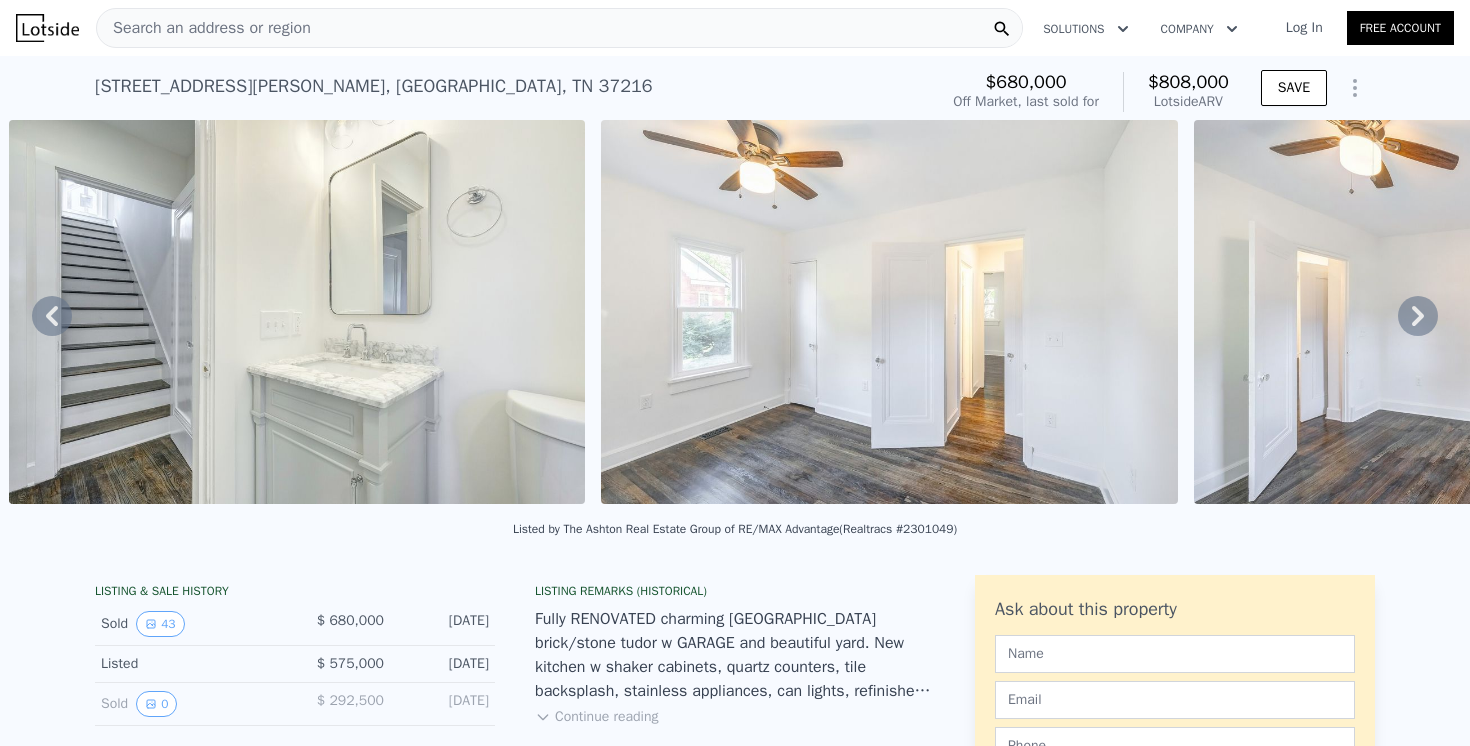 click 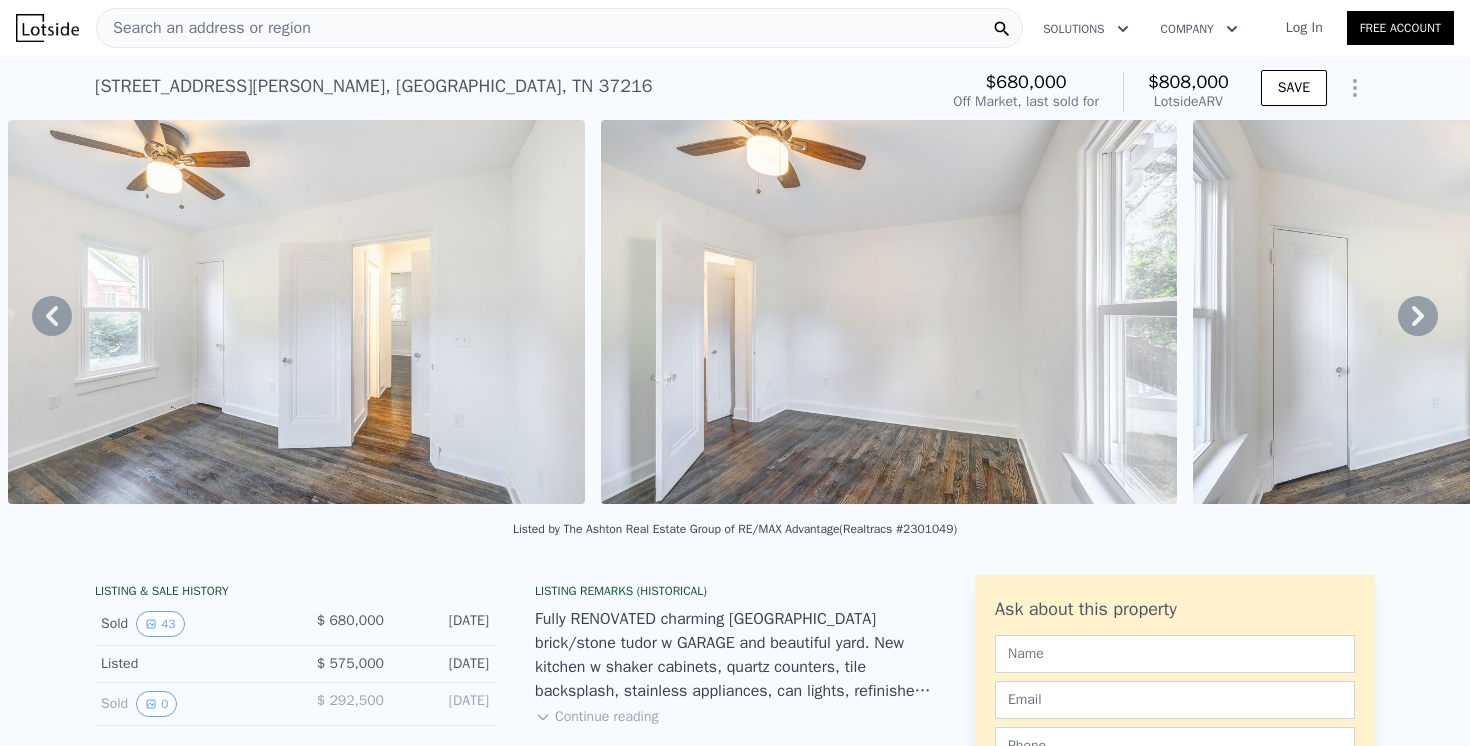 click 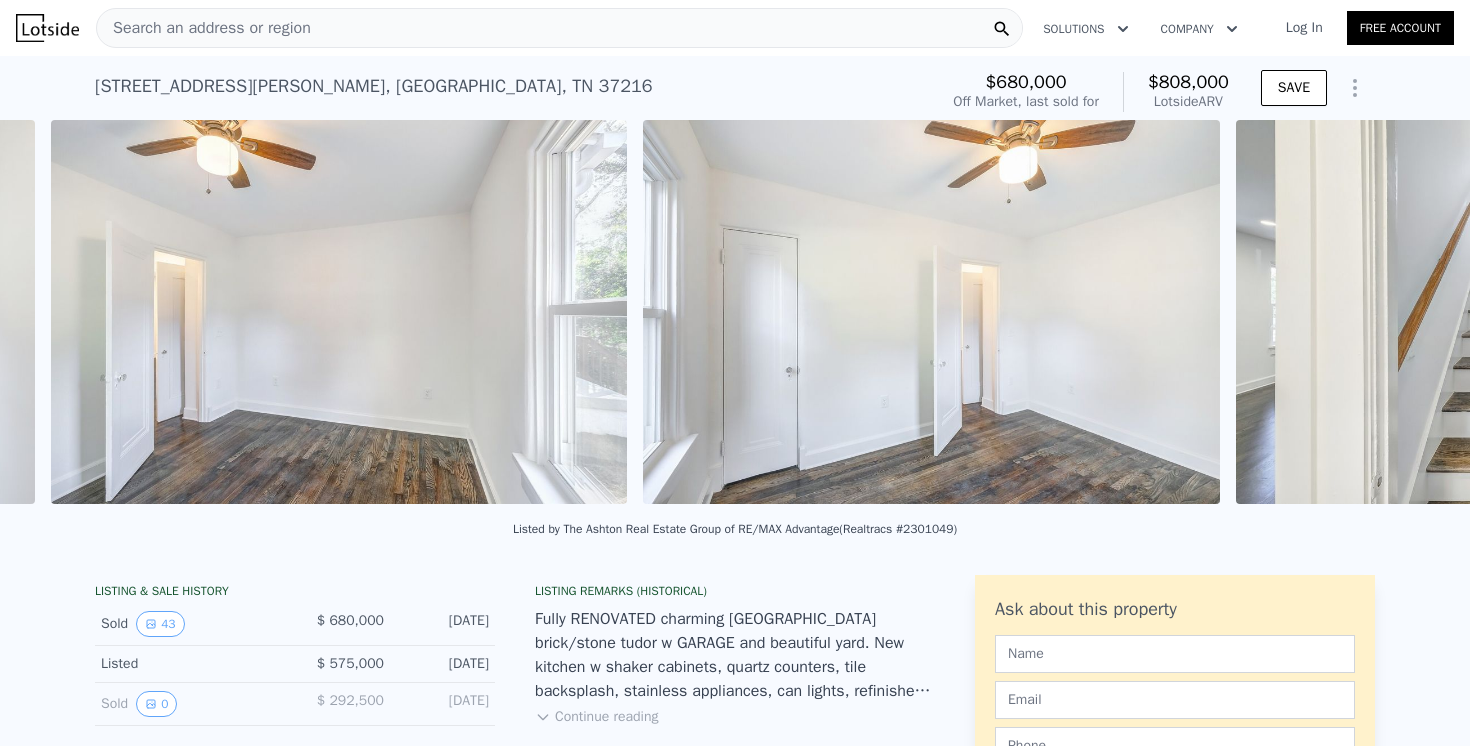 scroll, scrollTop: 0, scrollLeft: 10921, axis: horizontal 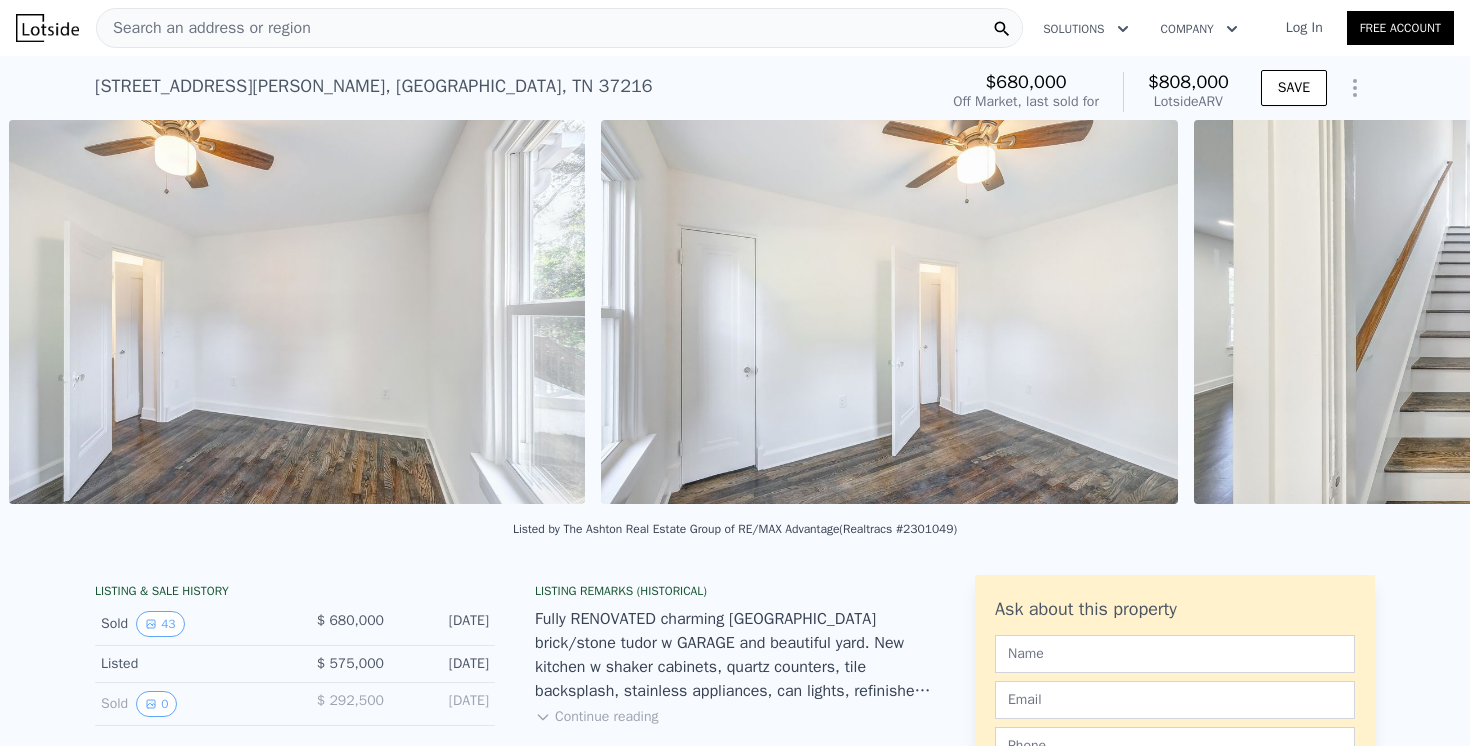 click on "•
+ −
•
+ − STREET VIEW Loading...   SATELLITE VIEW" at bounding box center [735, 315] 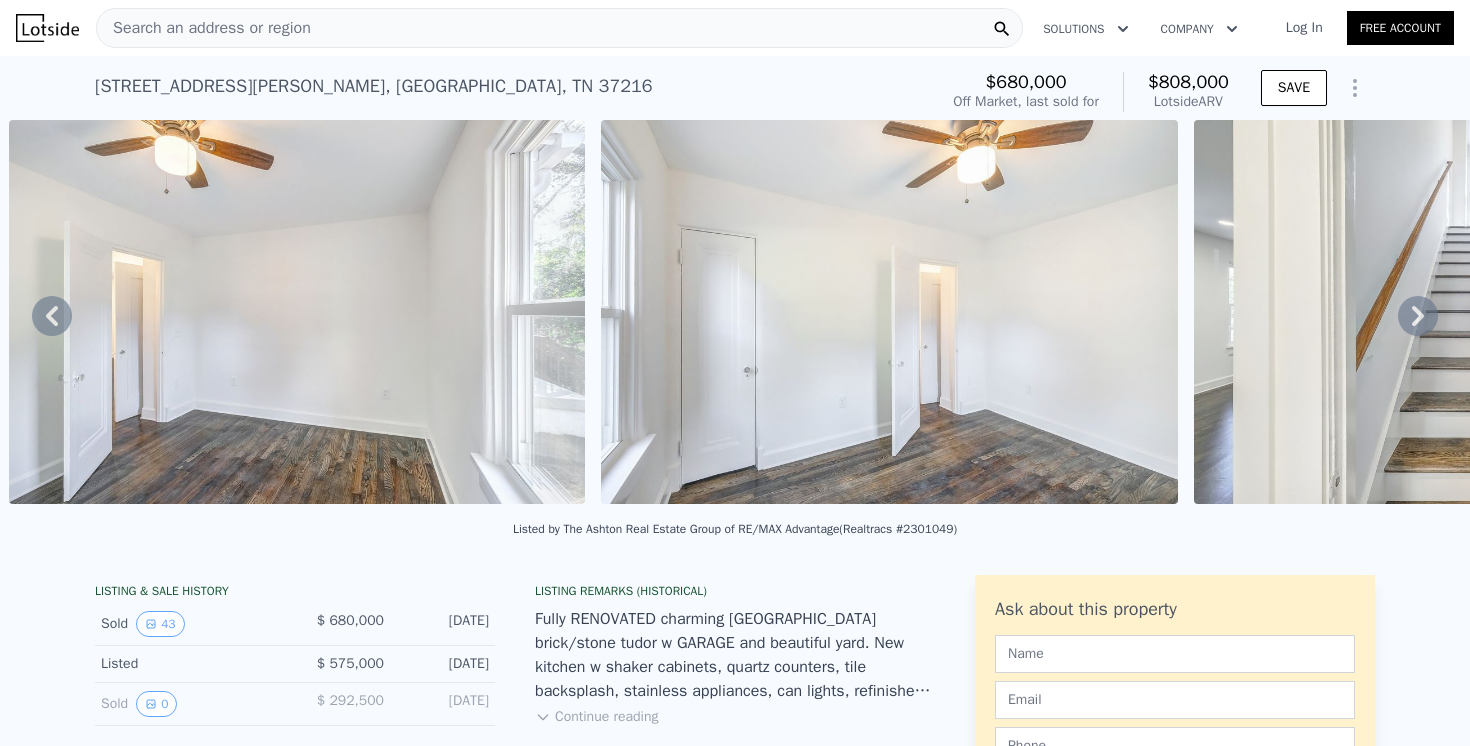 click 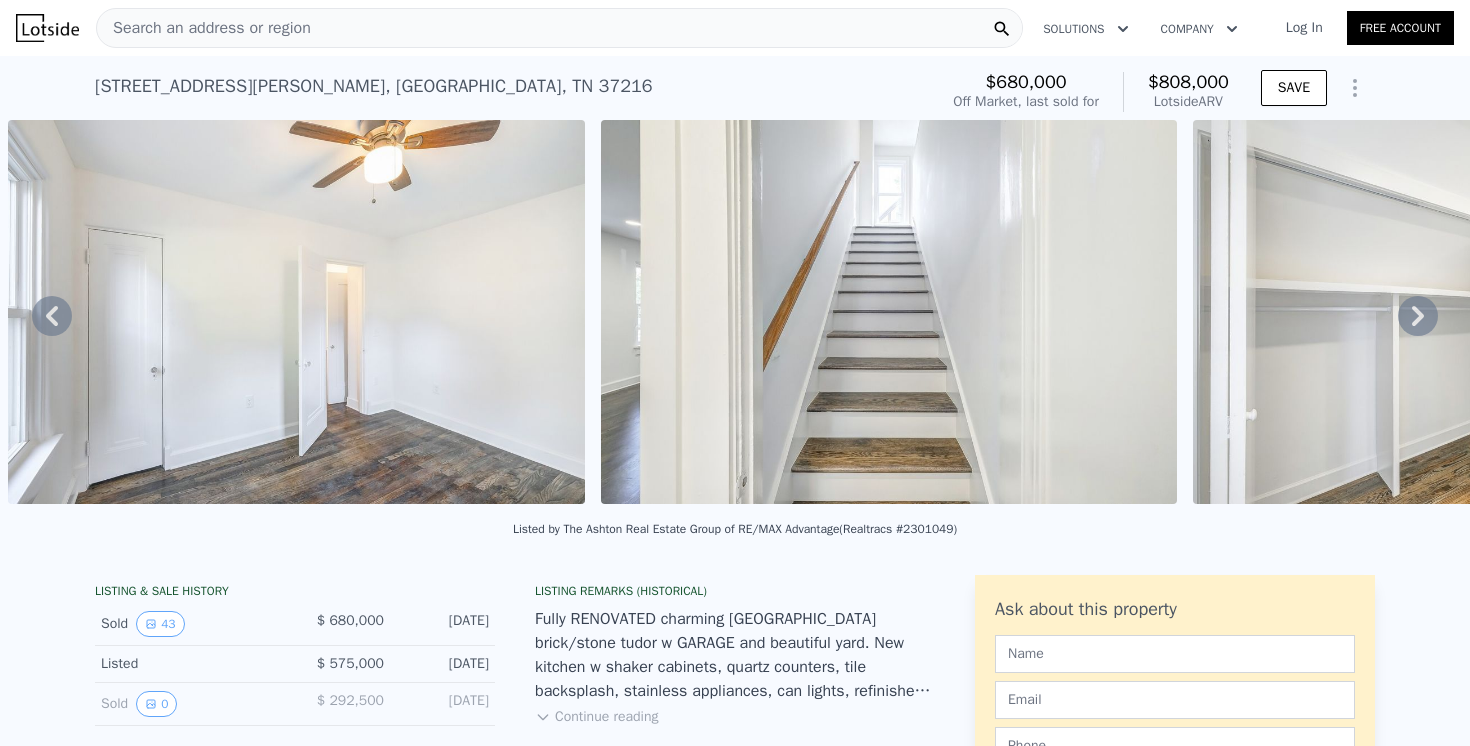 click 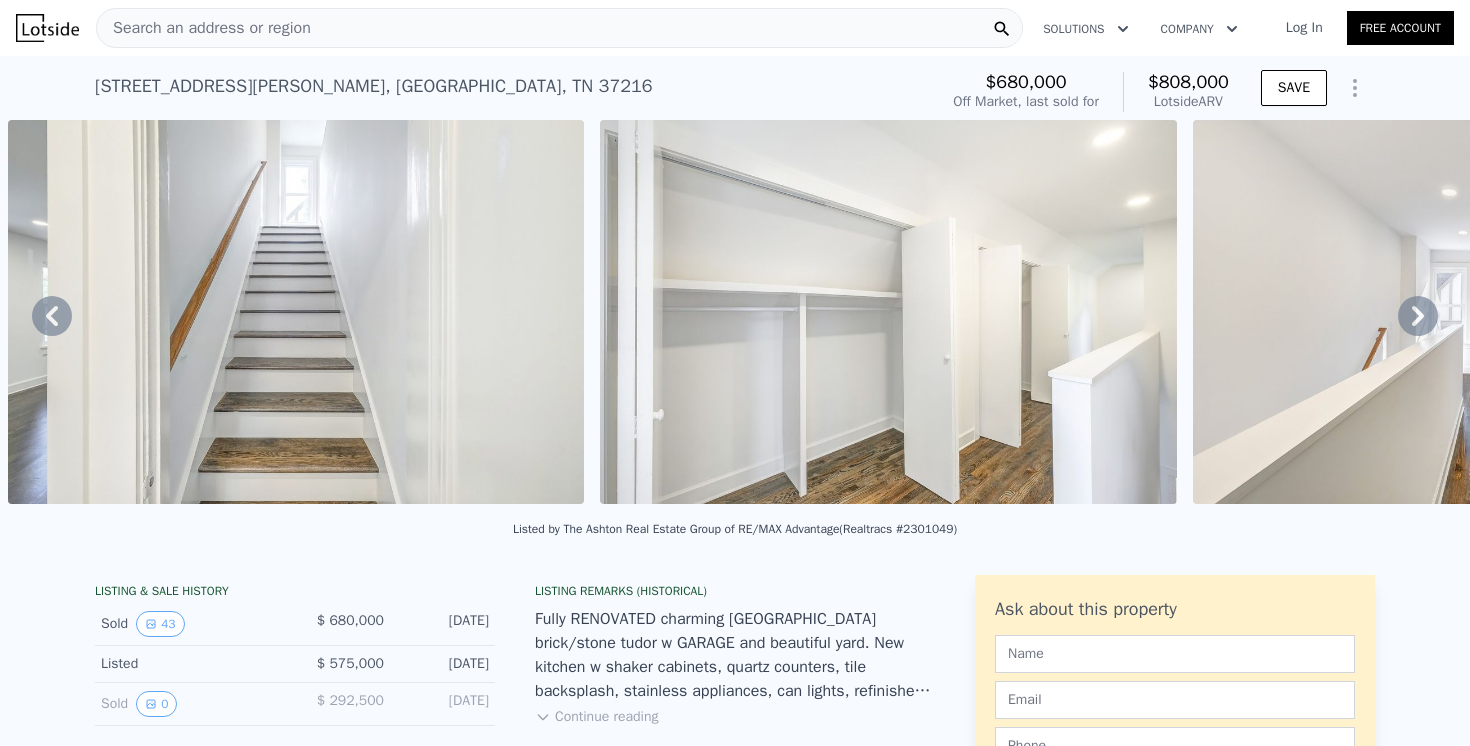 click 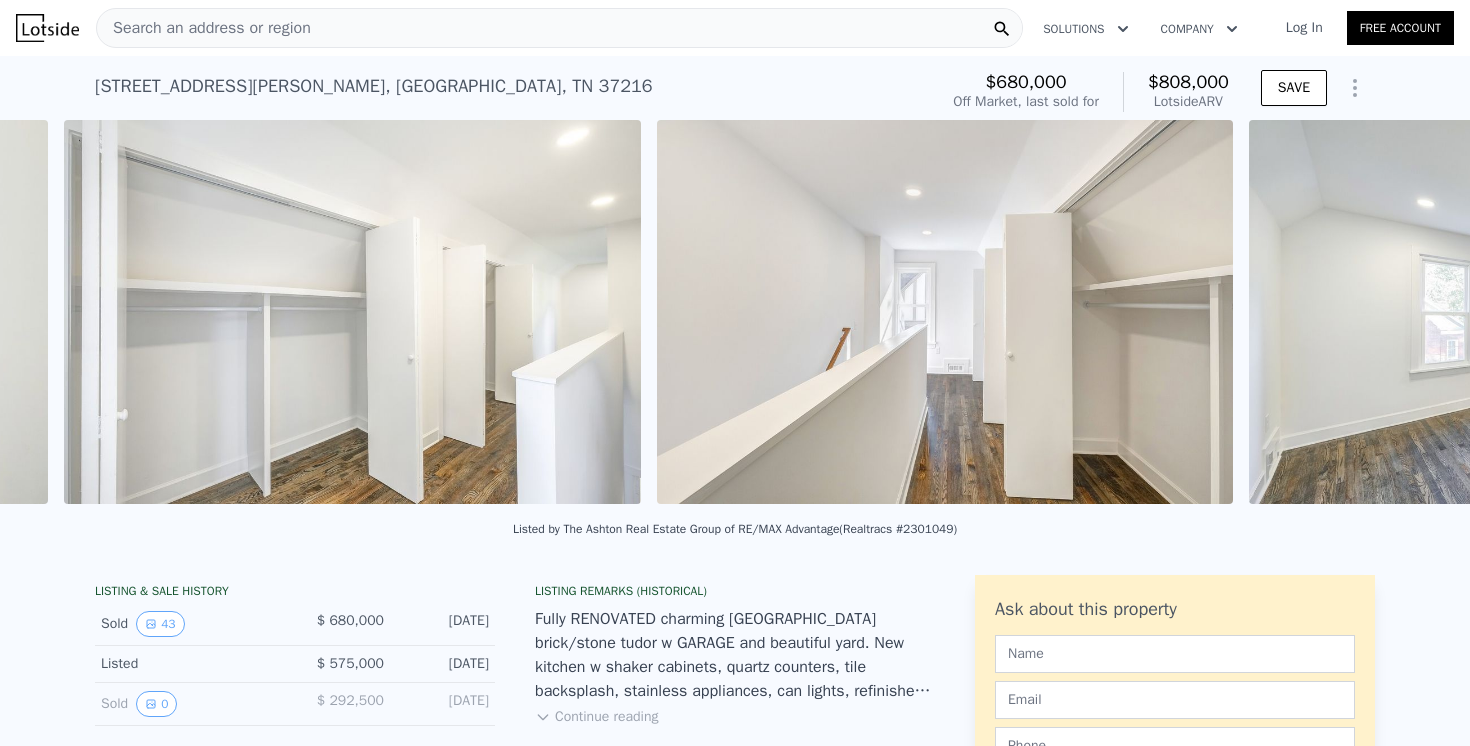 scroll, scrollTop: 0, scrollLeft: 12699, axis: horizontal 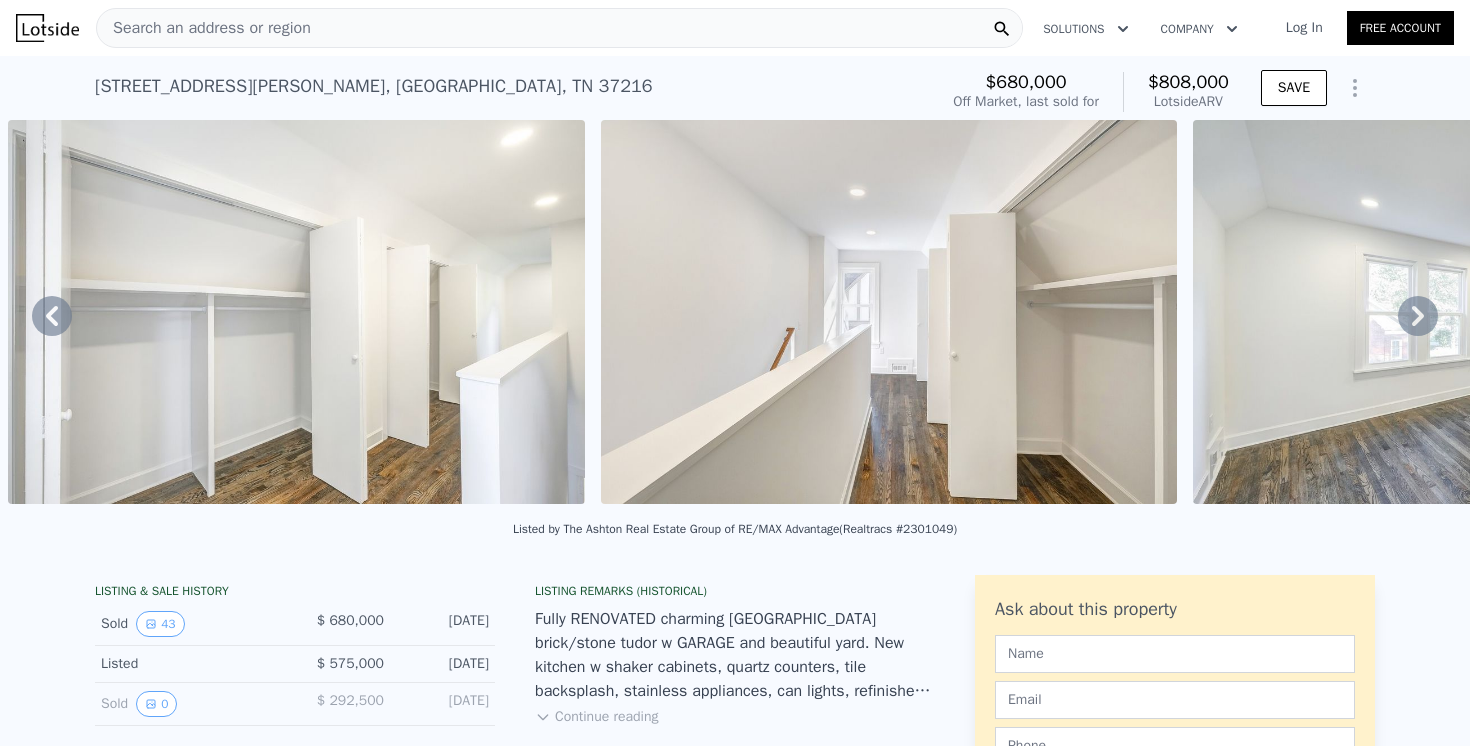 click 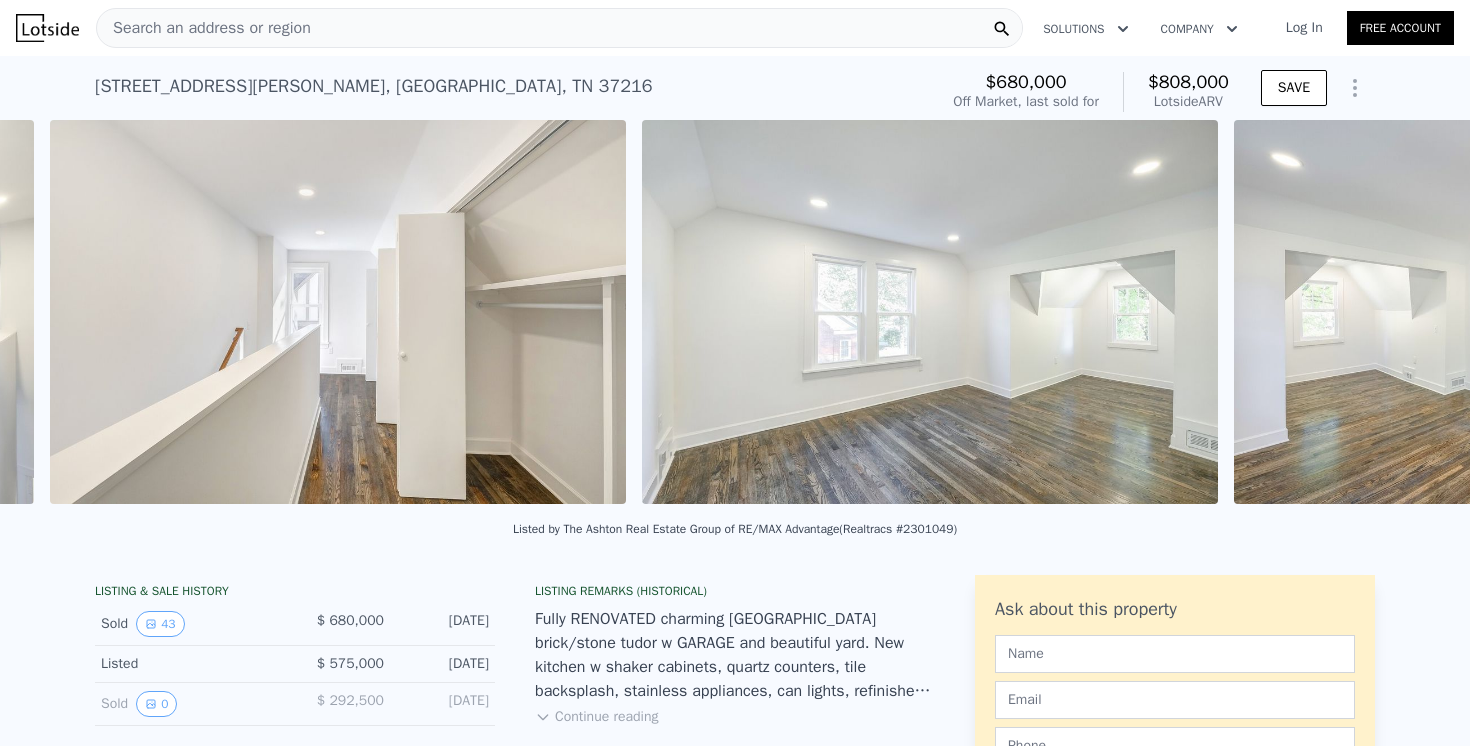 scroll, scrollTop: 0, scrollLeft: 13292, axis: horizontal 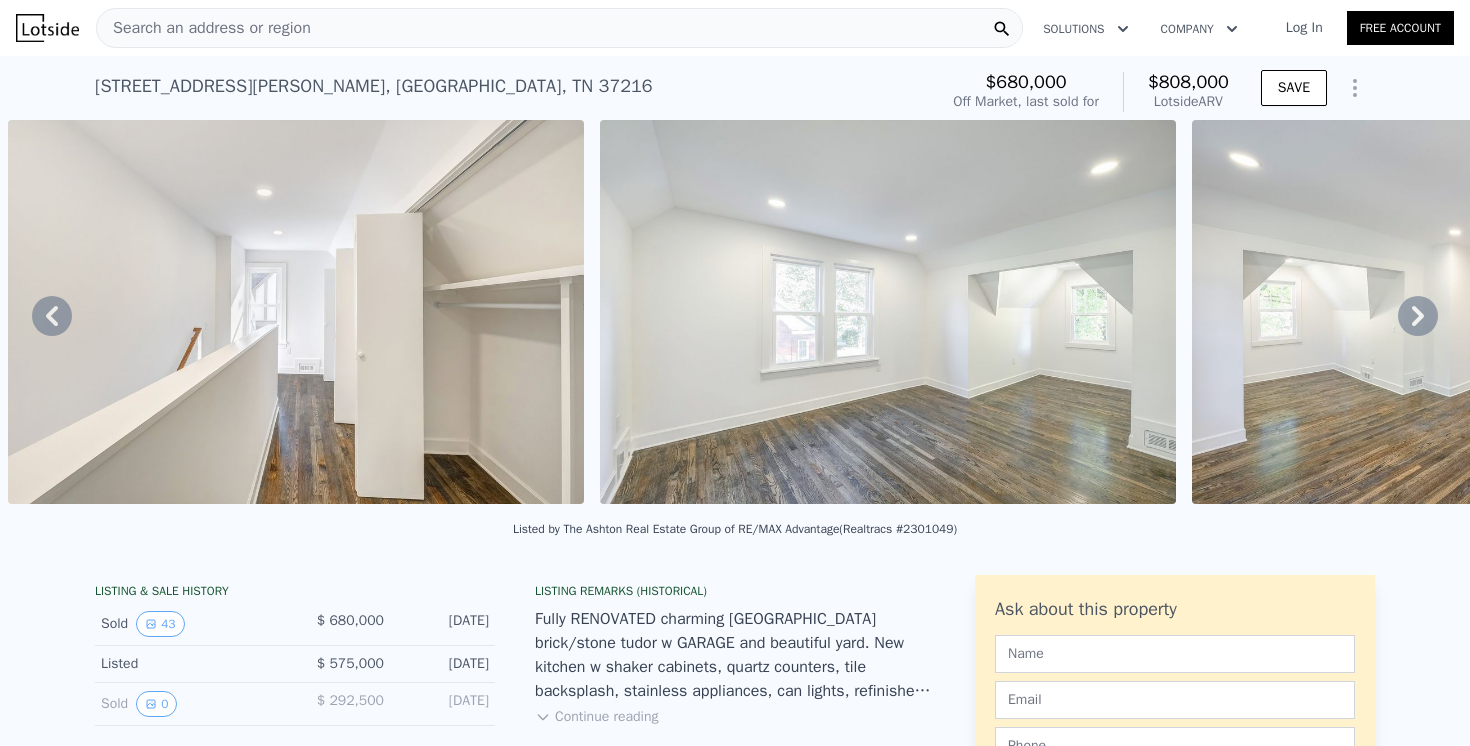 click 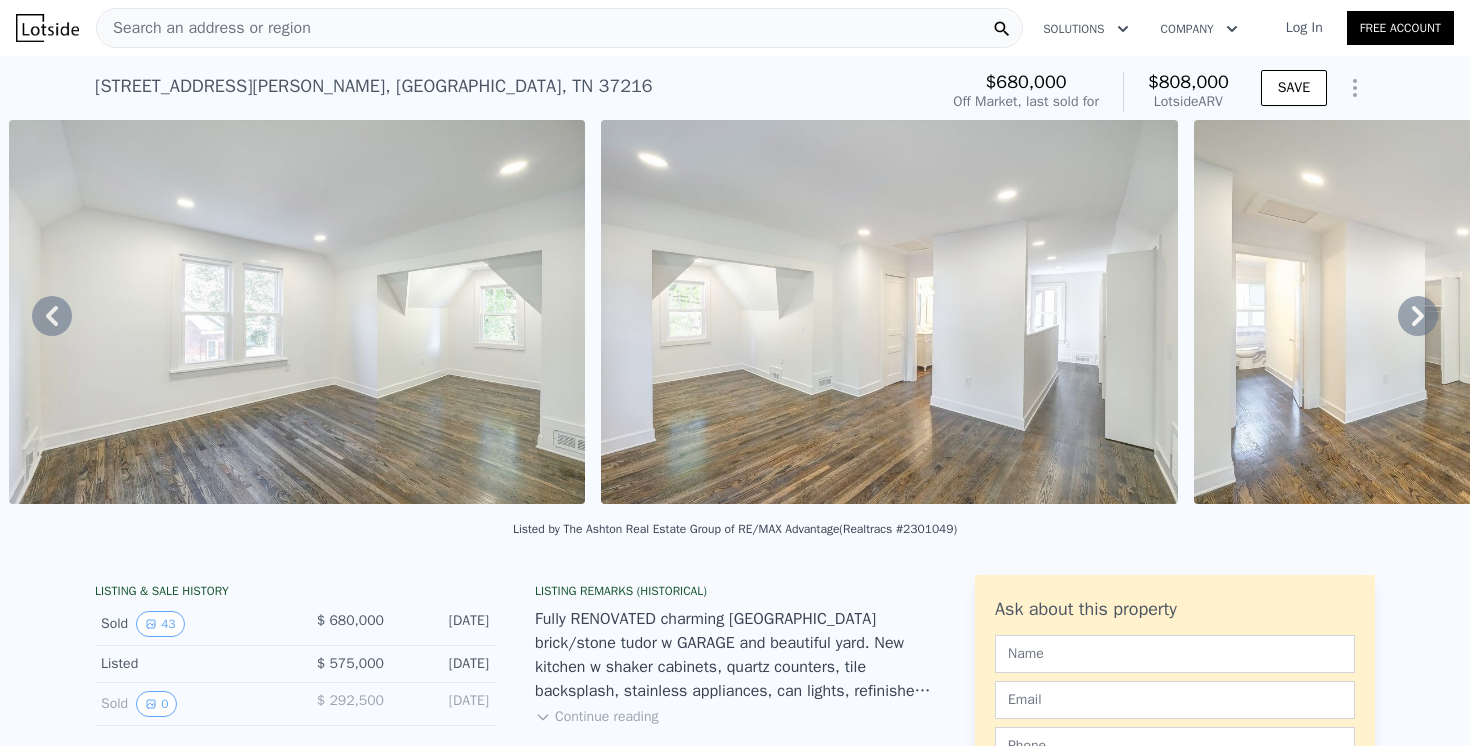 click 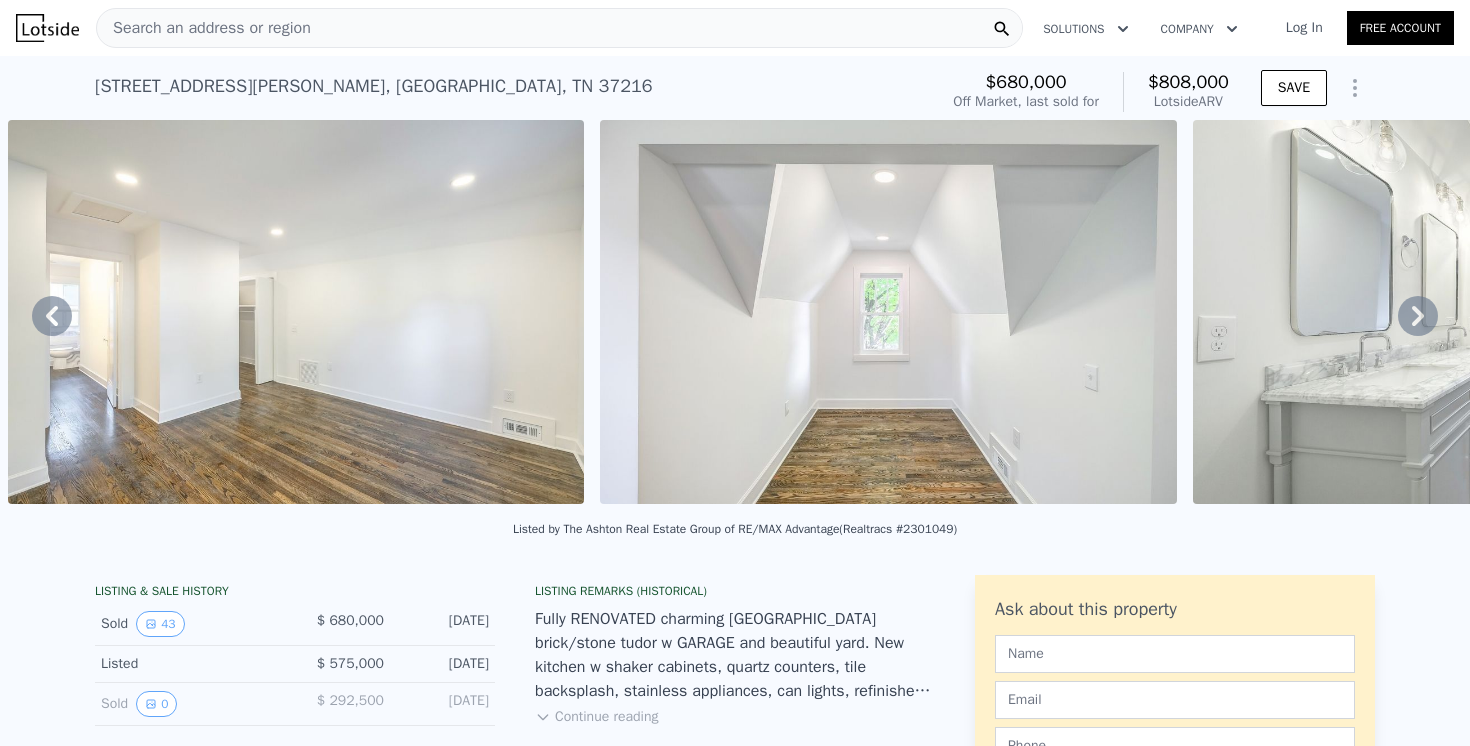 click 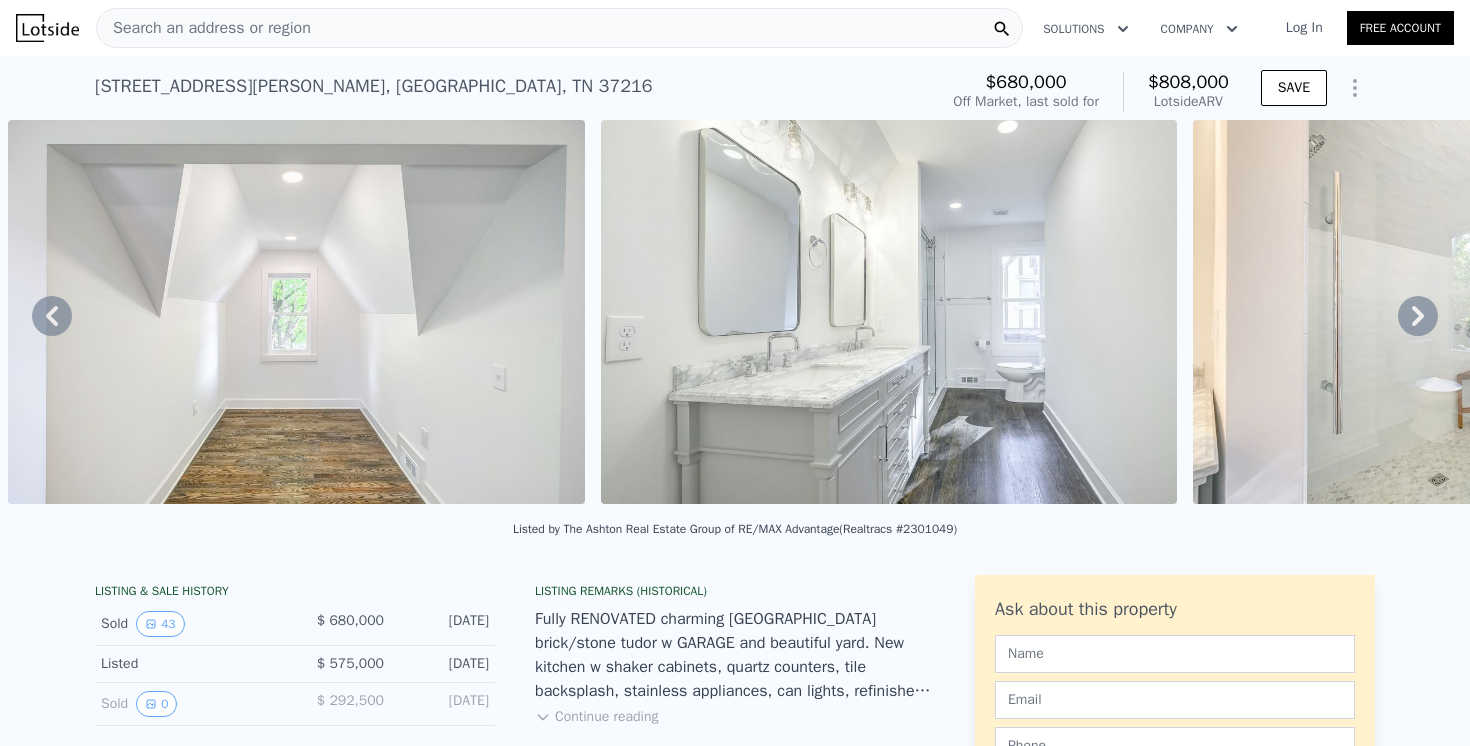 click 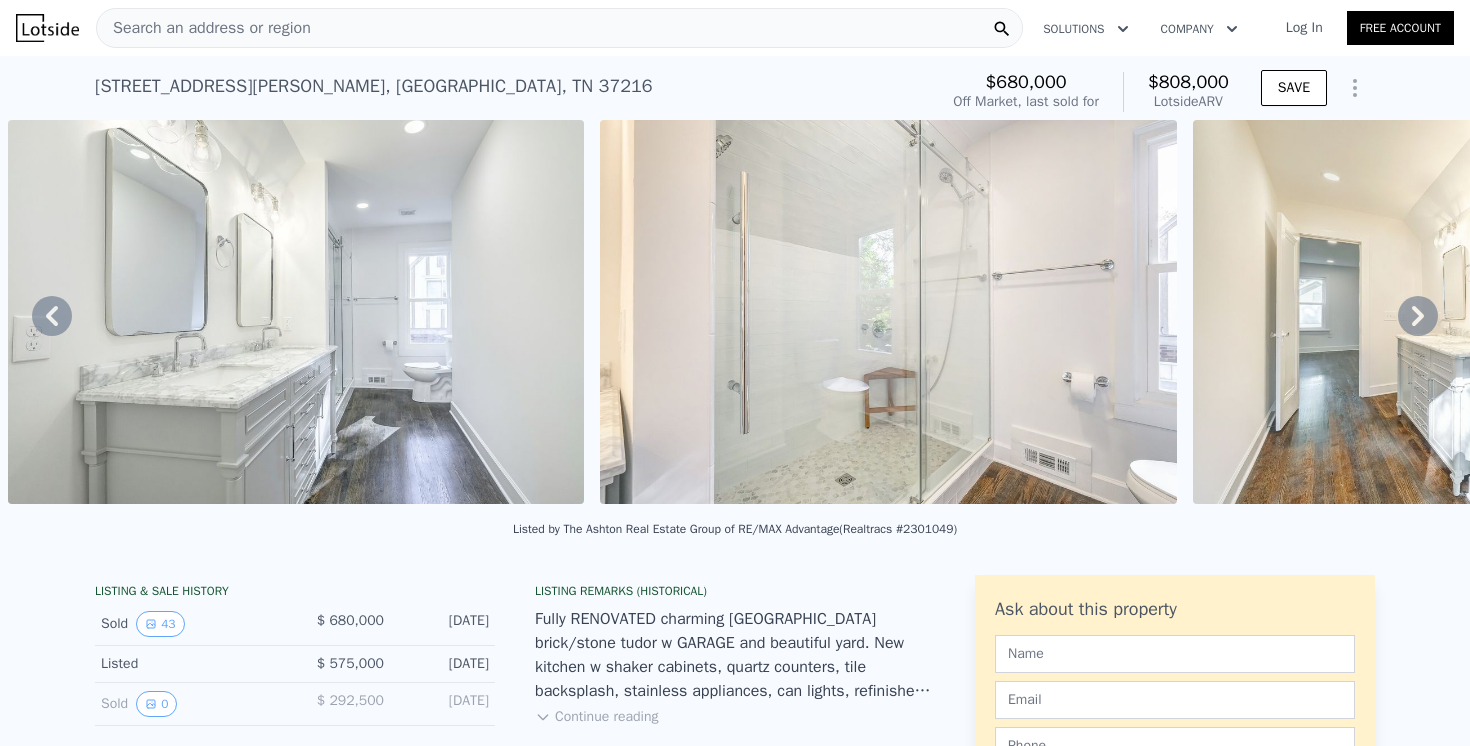 click 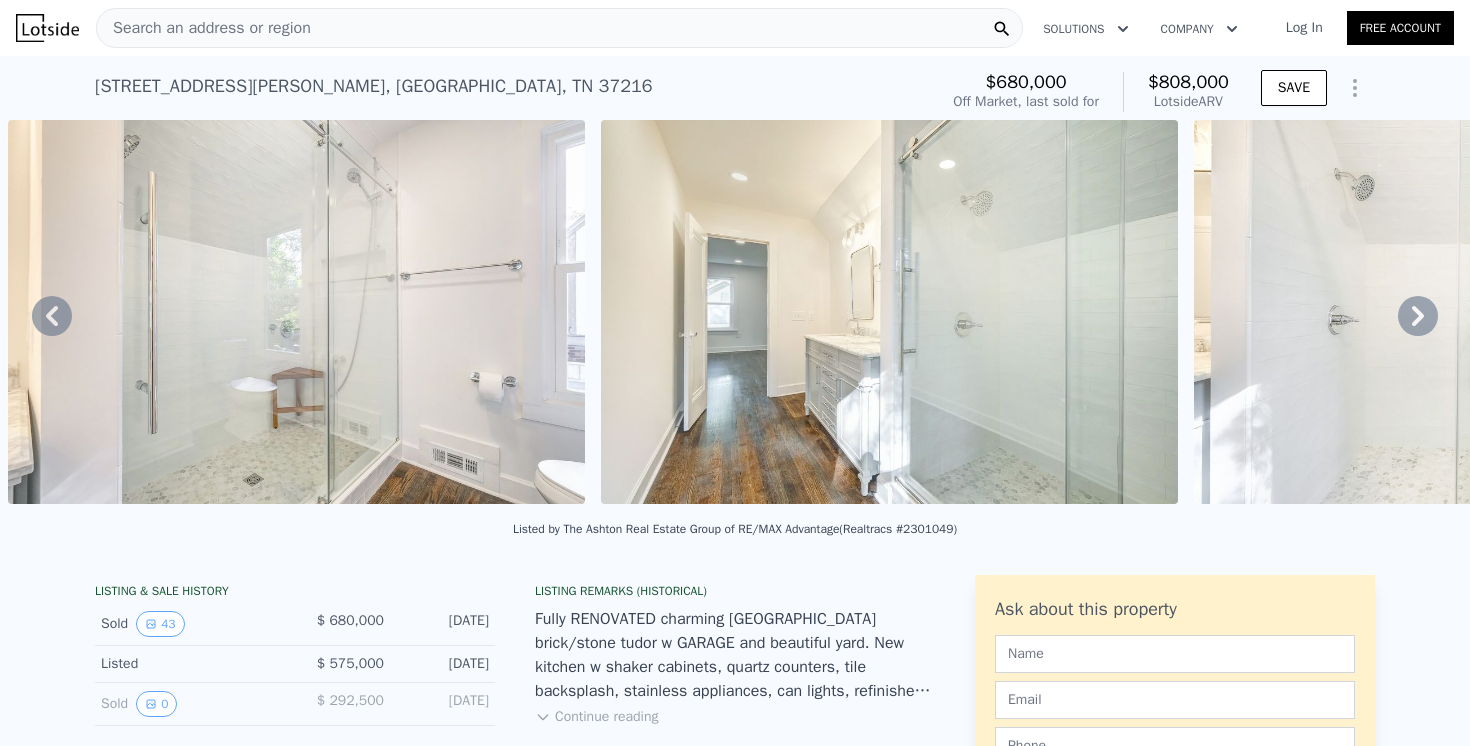 click 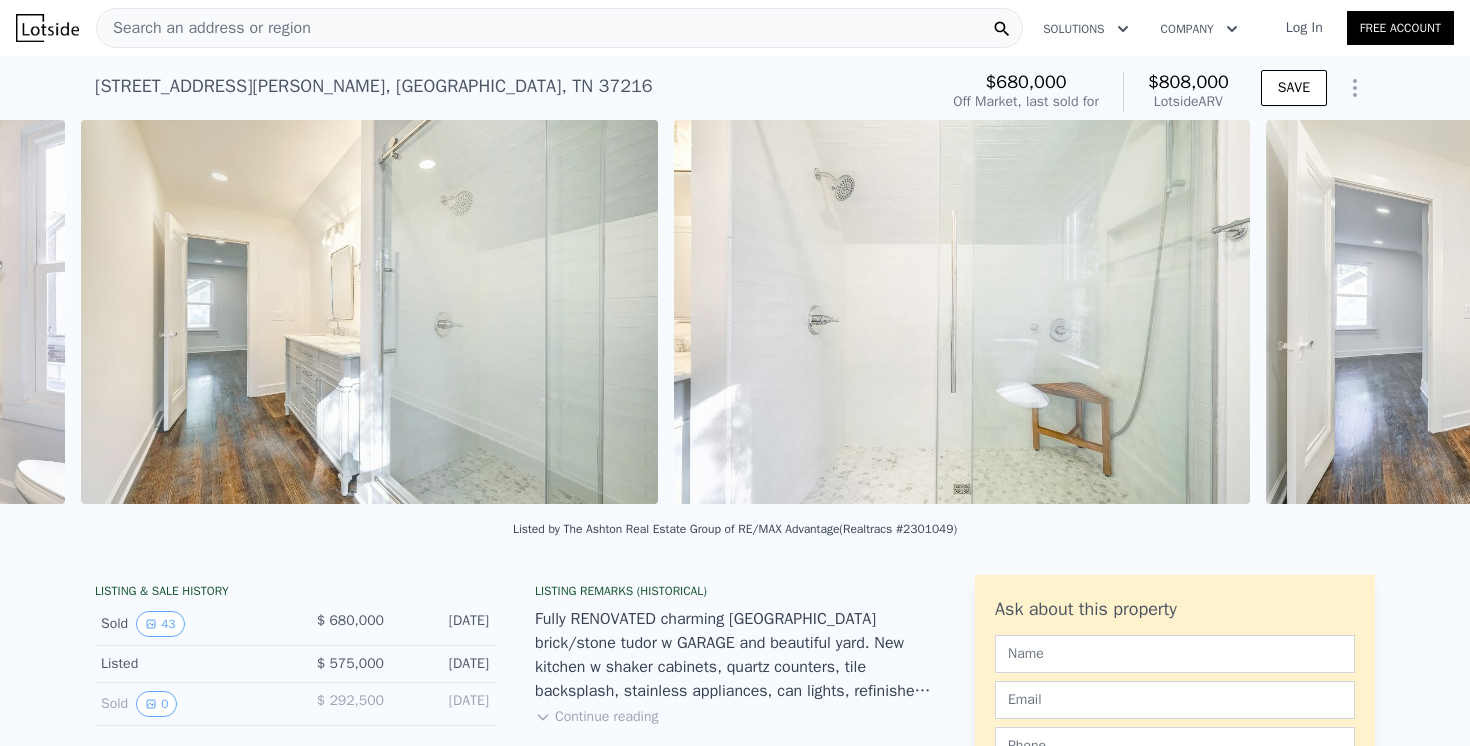 scroll, scrollTop: 0, scrollLeft: 17439, axis: horizontal 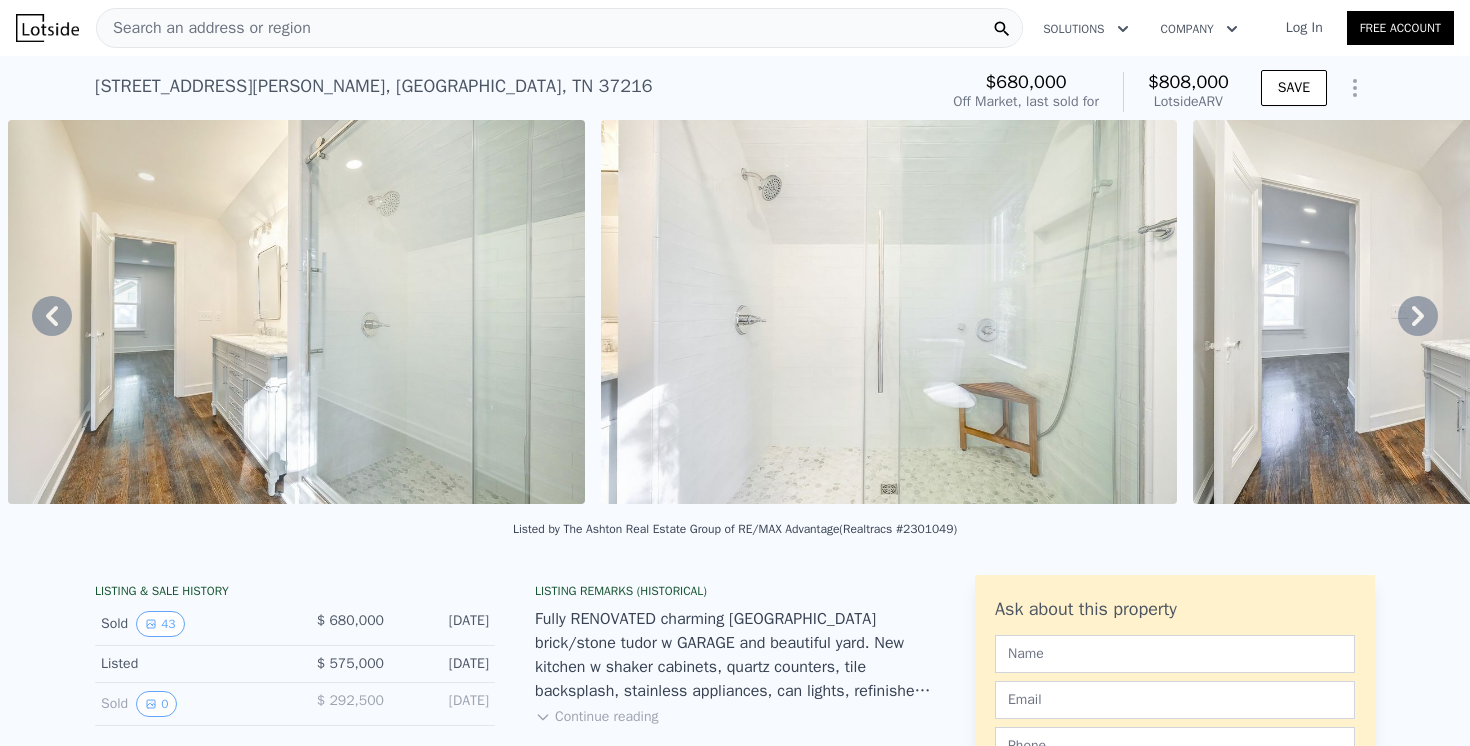click 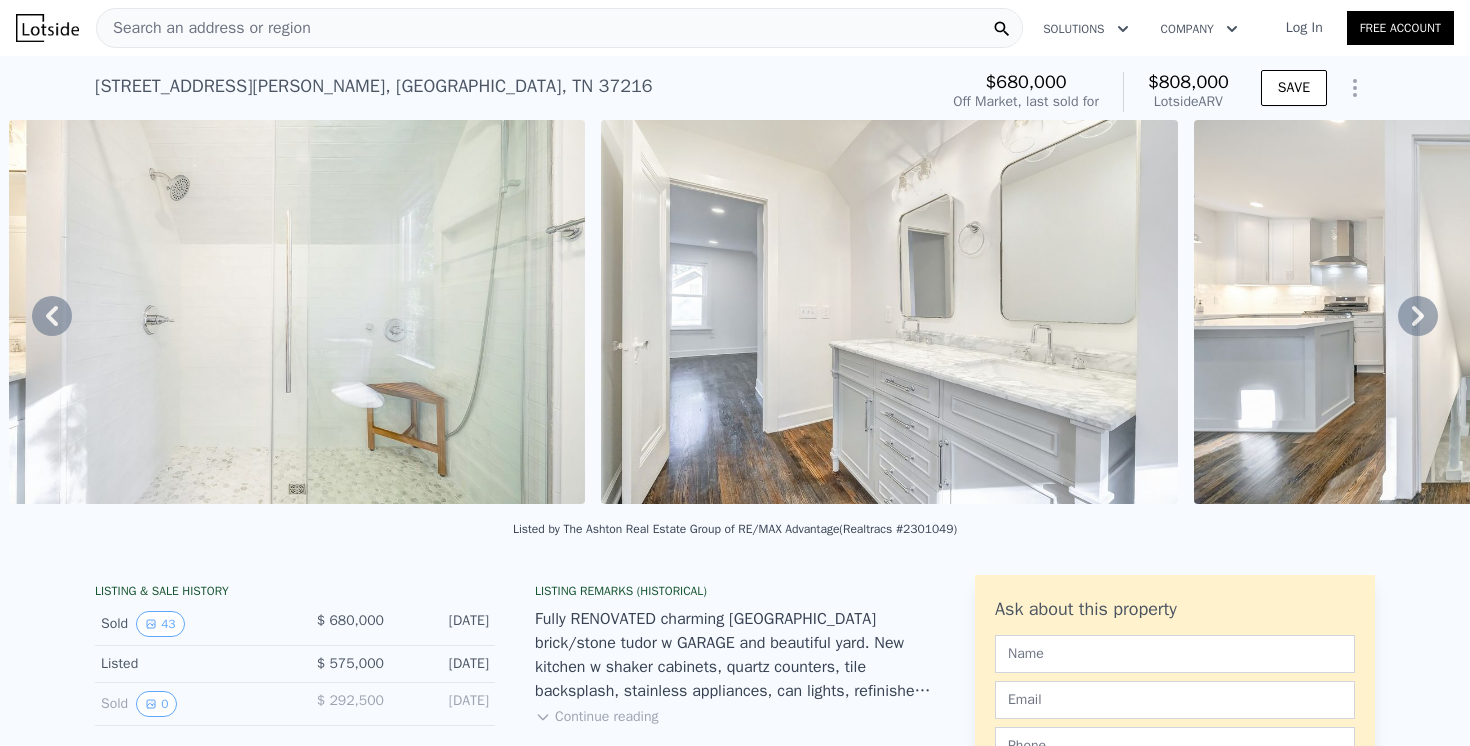 click 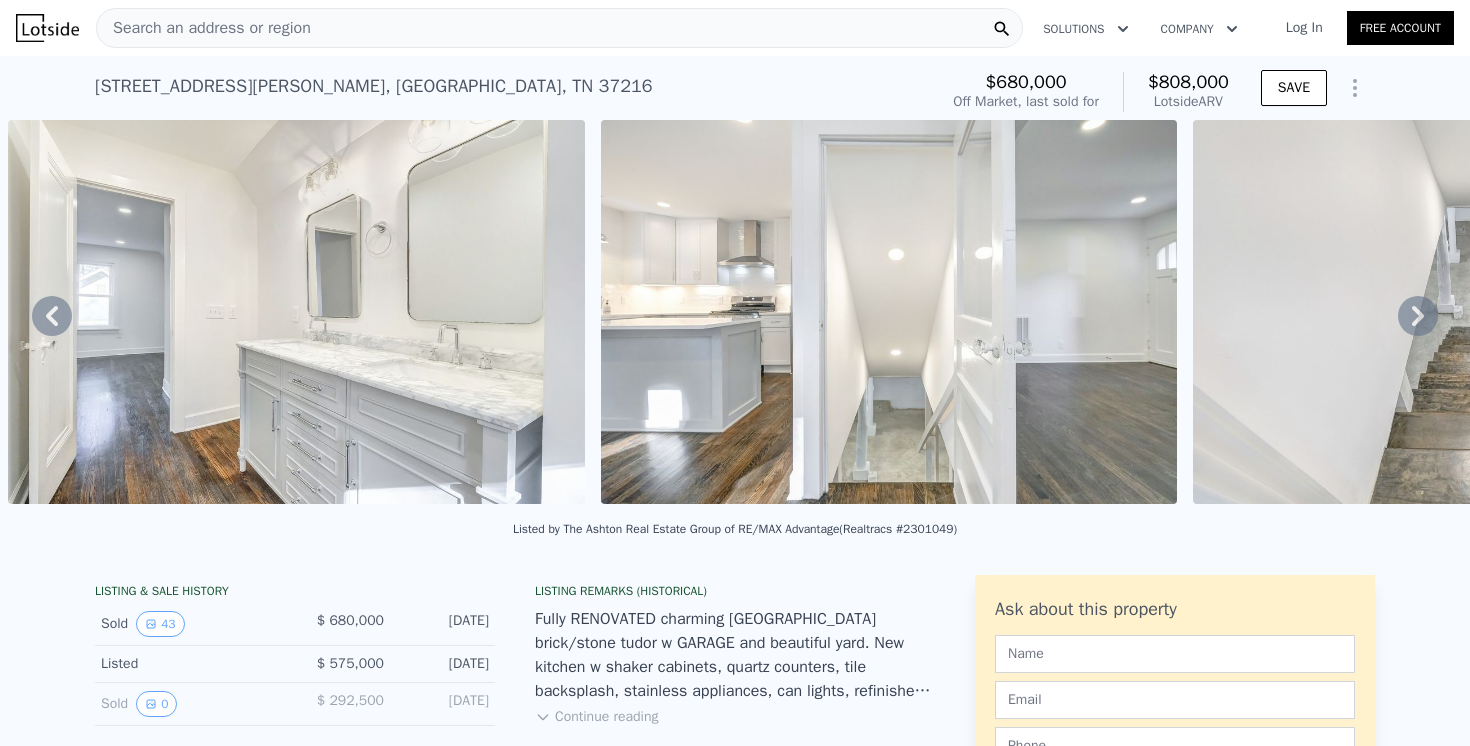 click 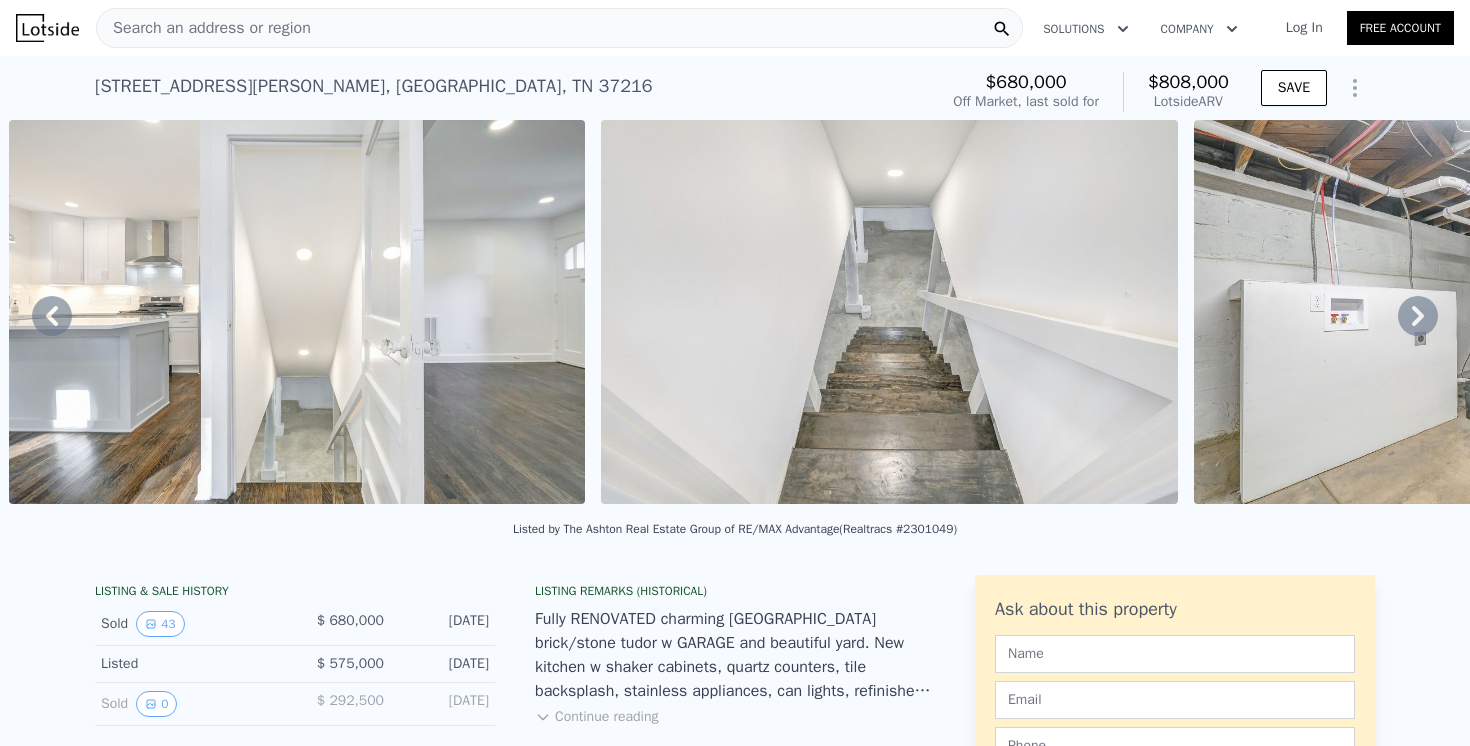 click 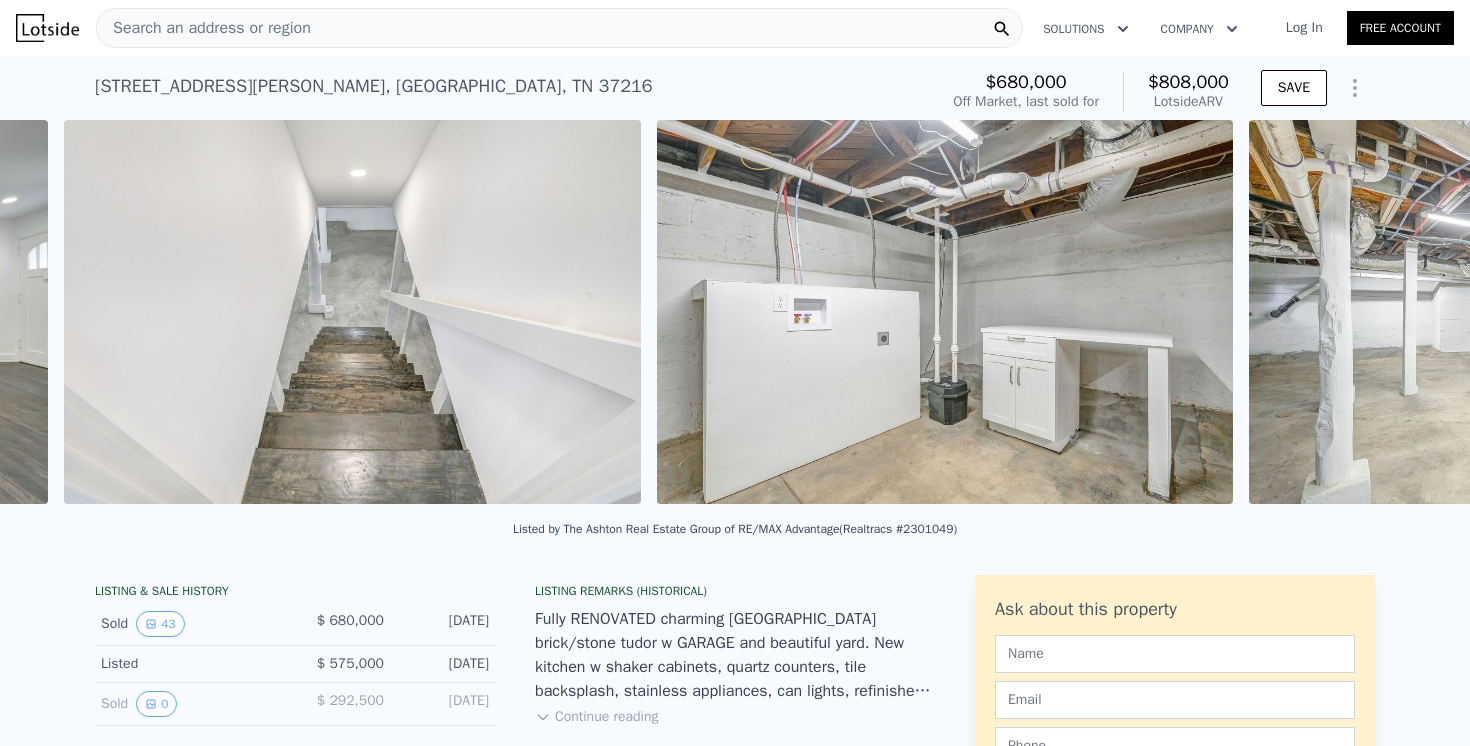 scroll, scrollTop: 0, scrollLeft: 19809, axis: horizontal 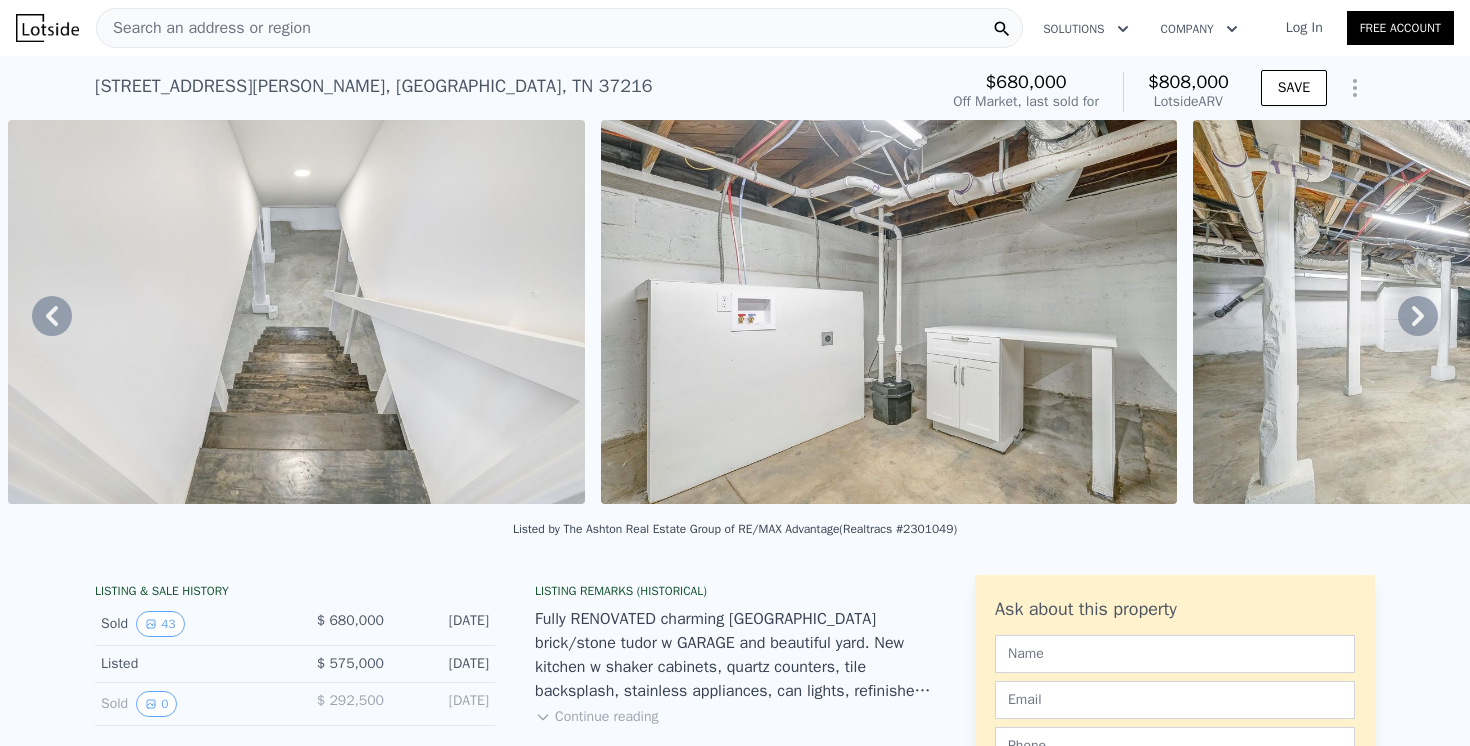 click 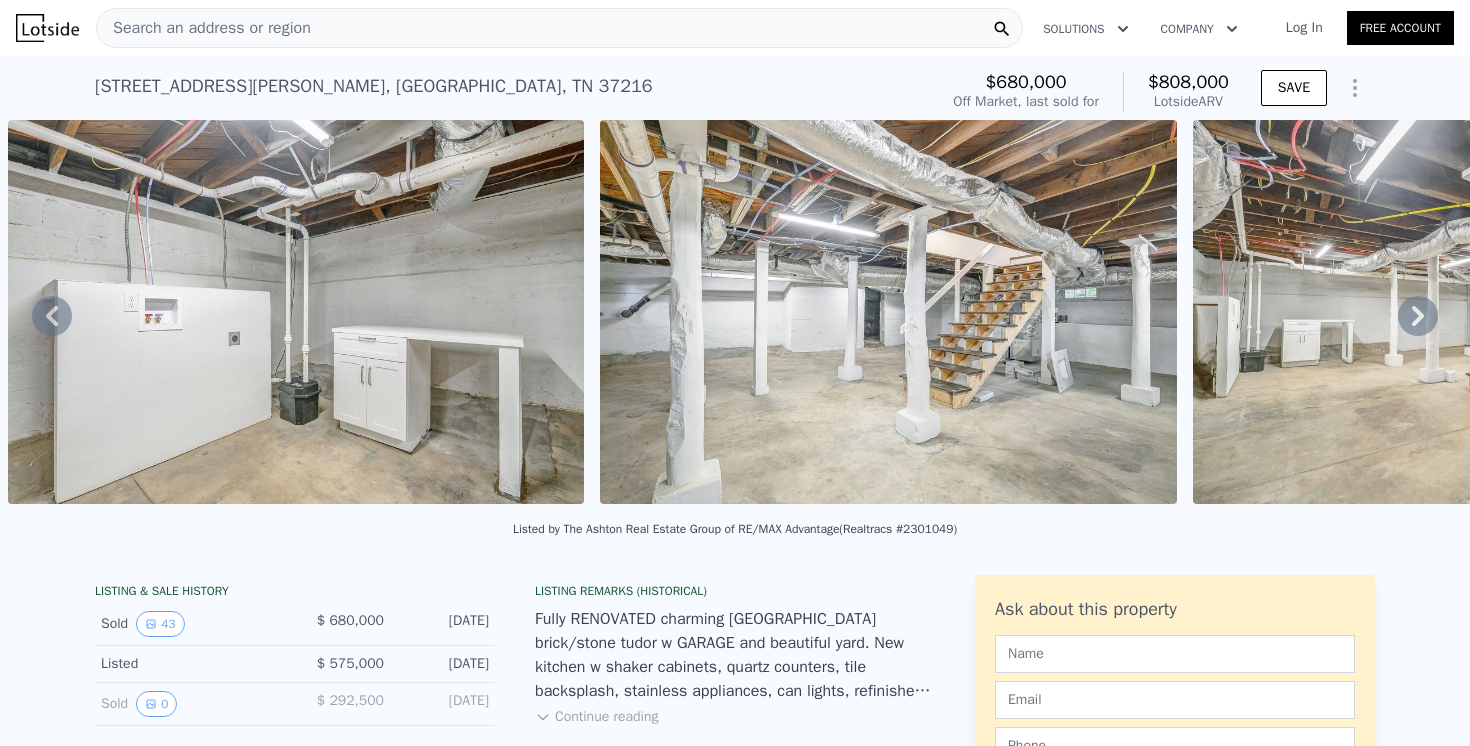 click 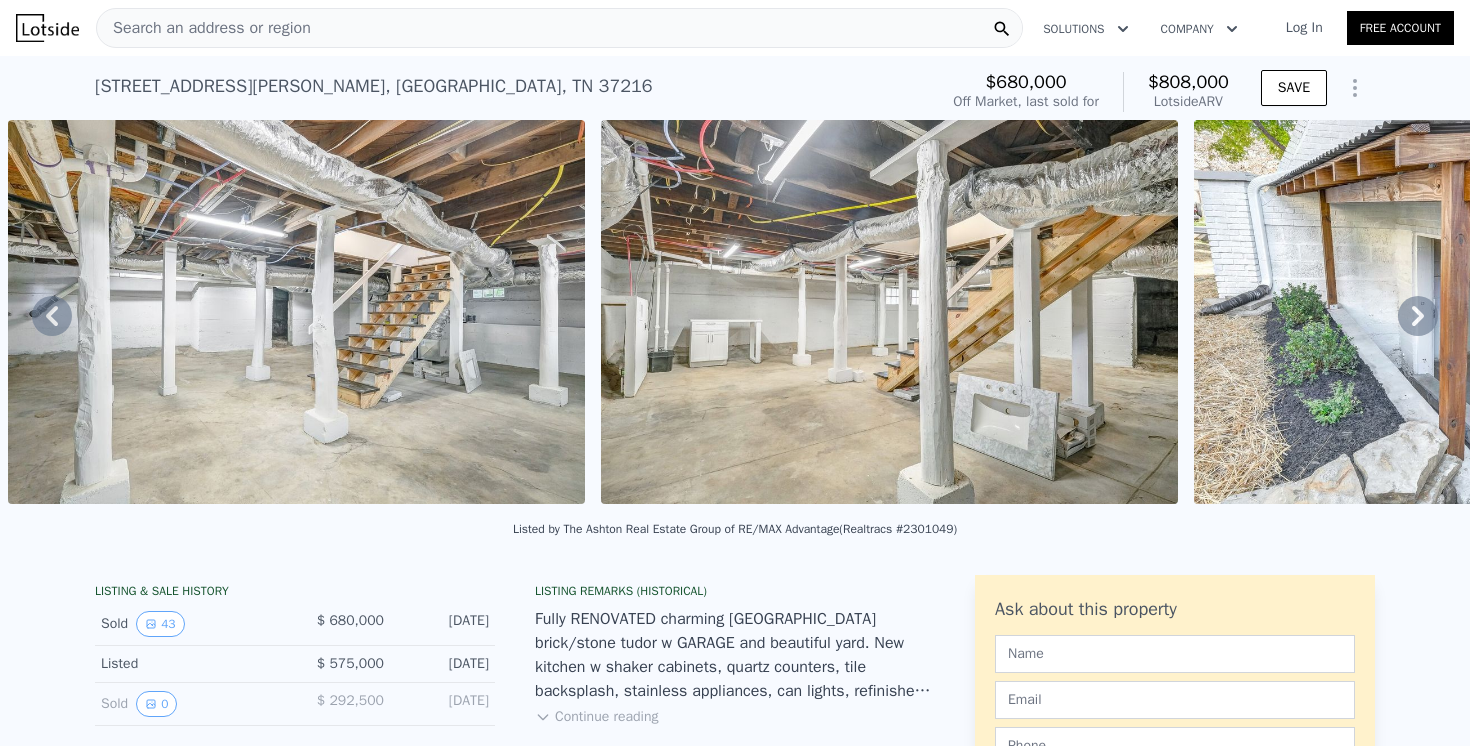 click 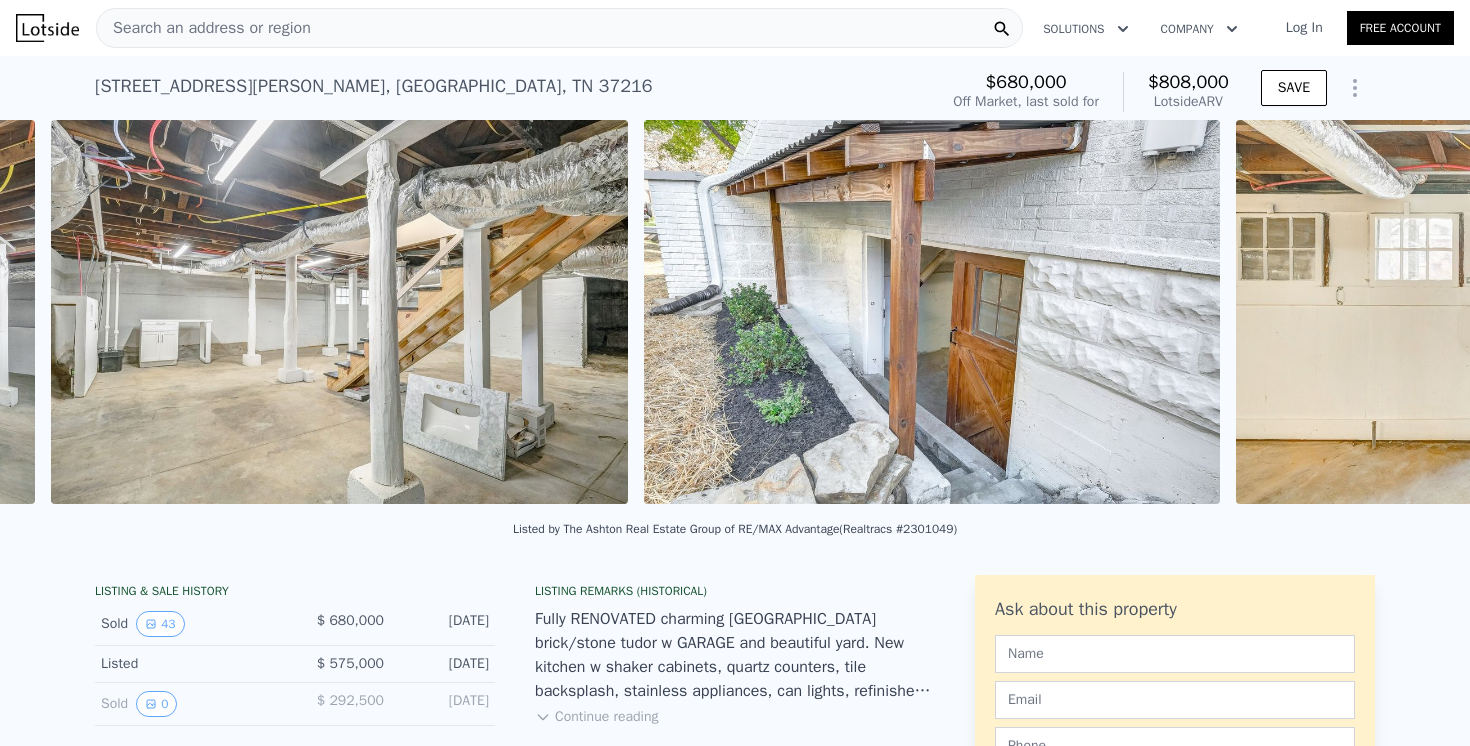 scroll, scrollTop: 0, scrollLeft: 21587, axis: horizontal 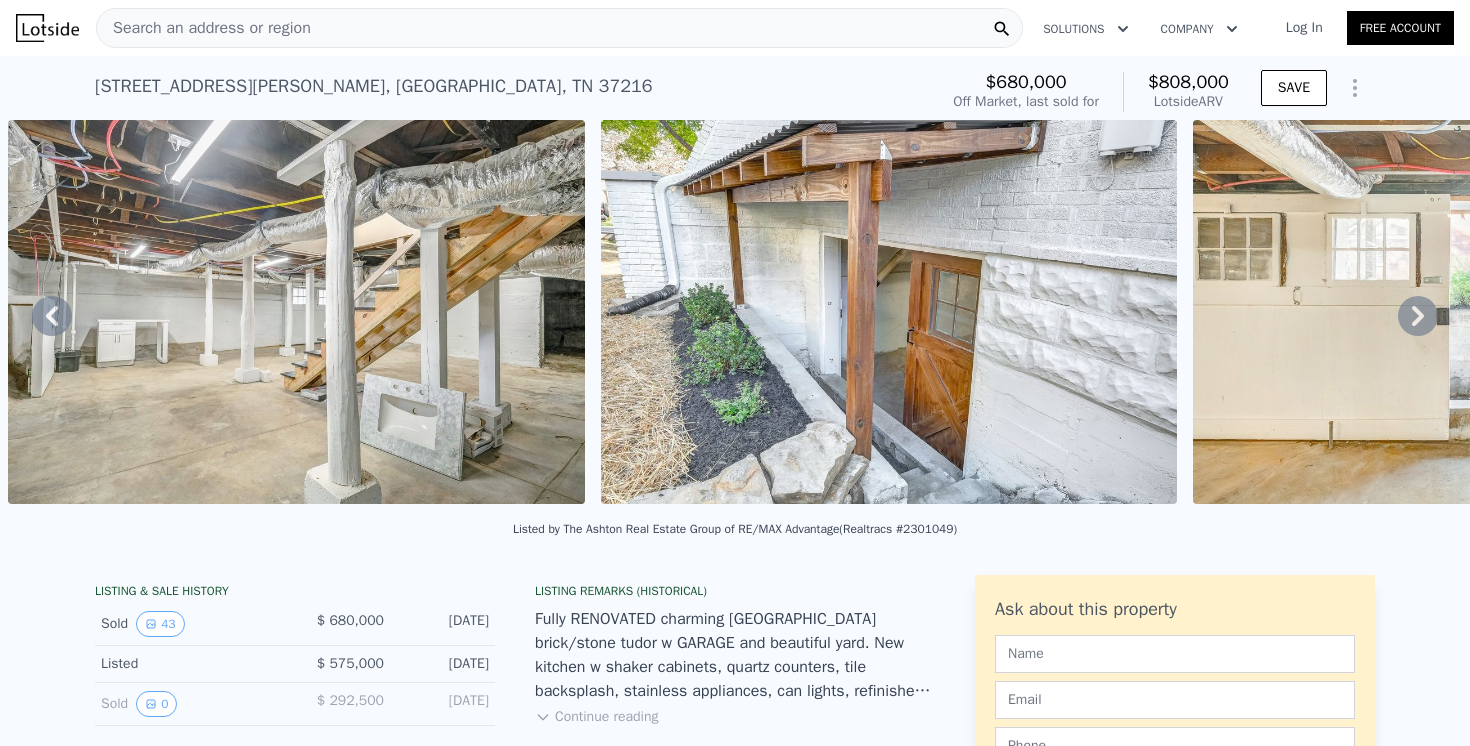 click 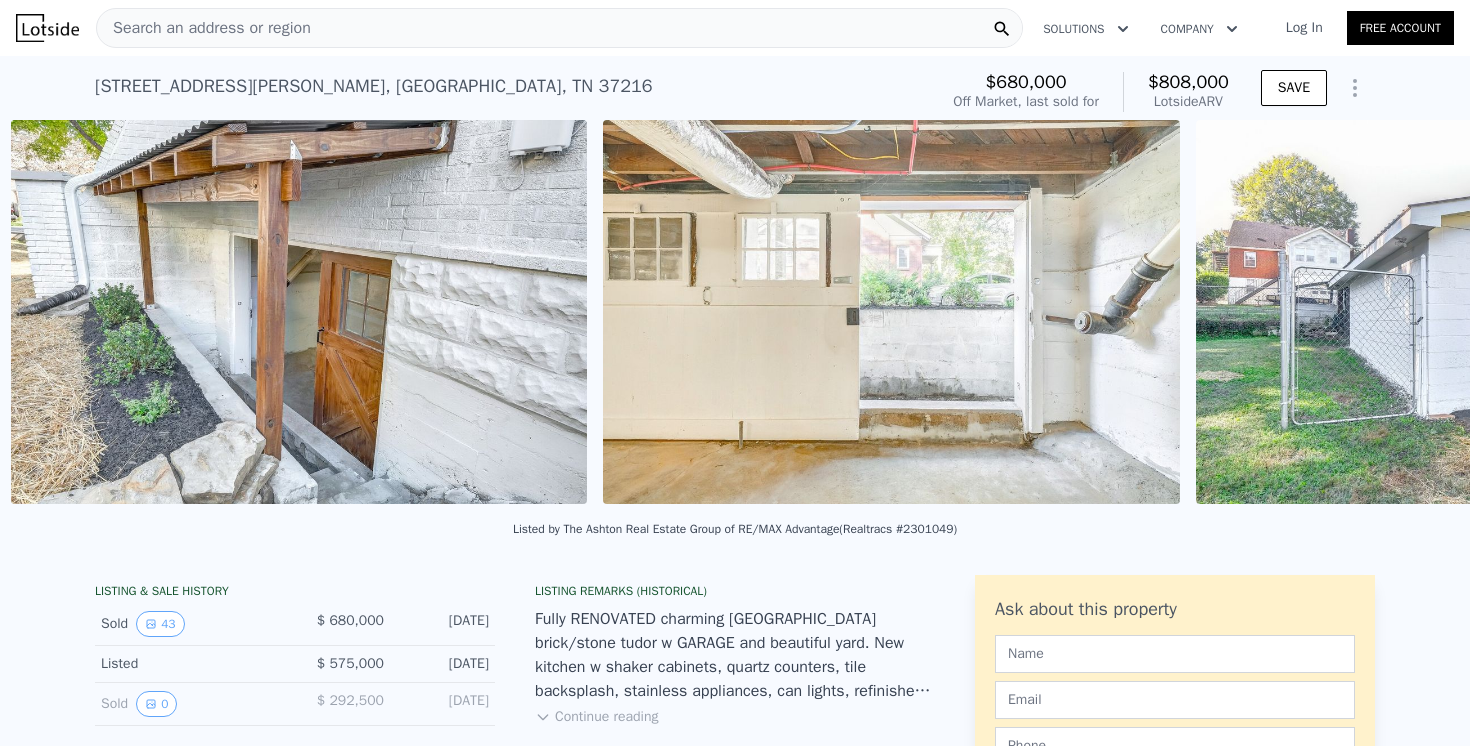 scroll, scrollTop: 0, scrollLeft: 22179, axis: horizontal 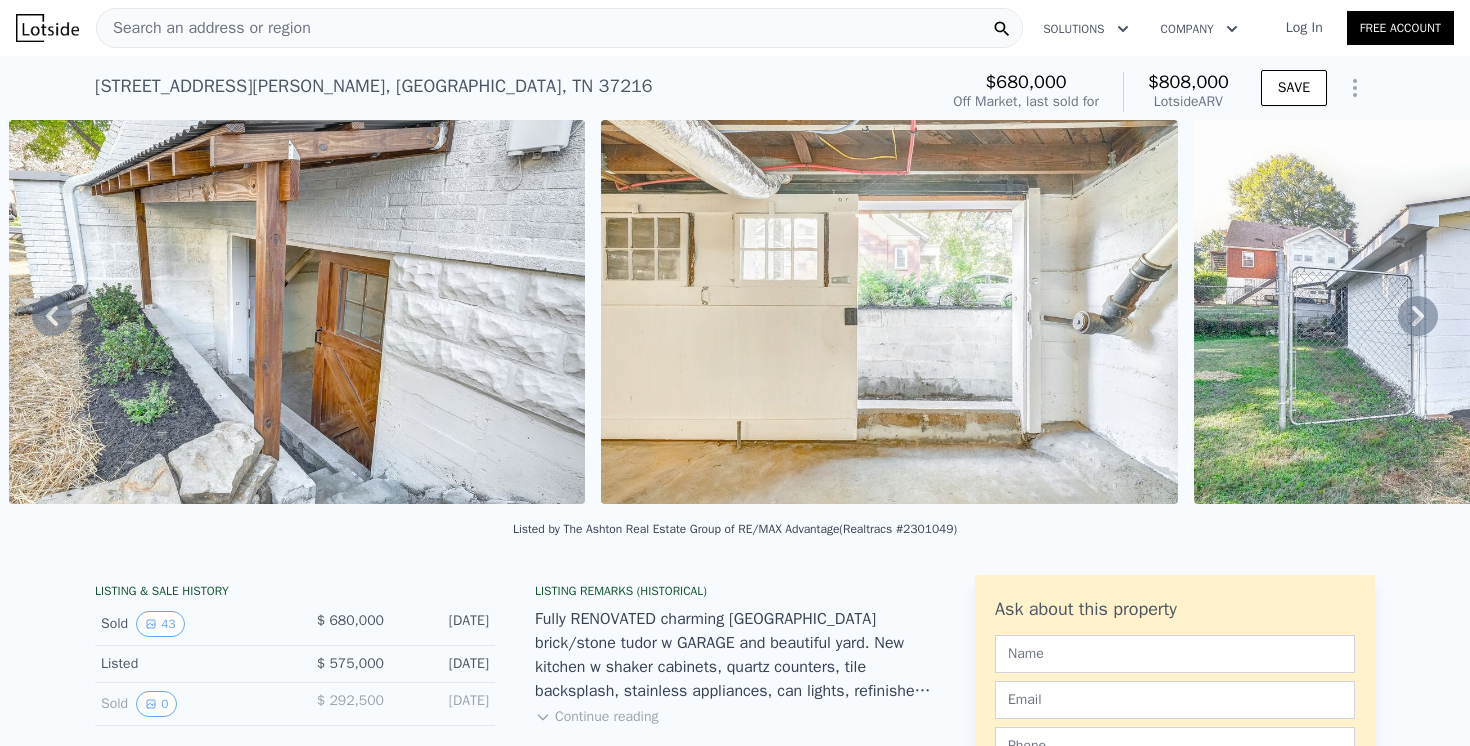 click 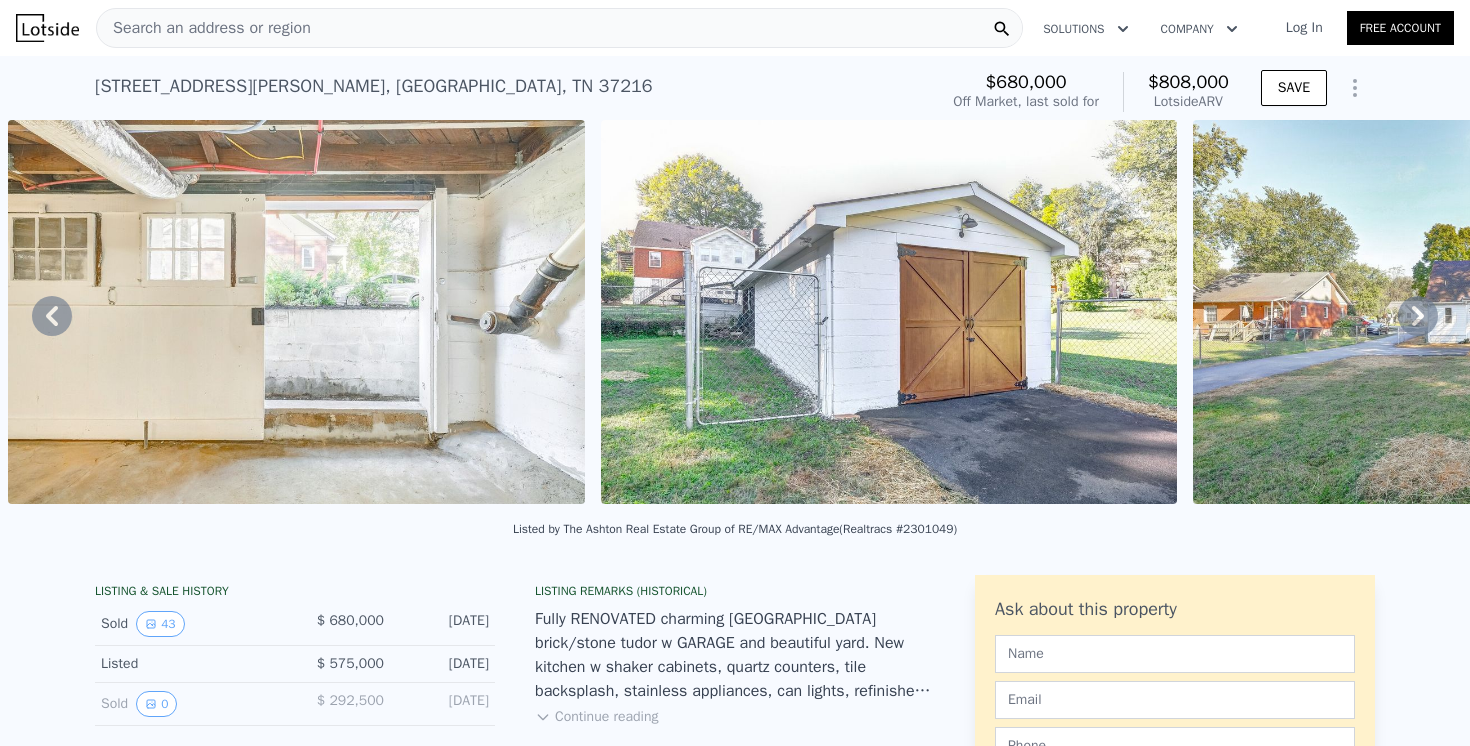 click 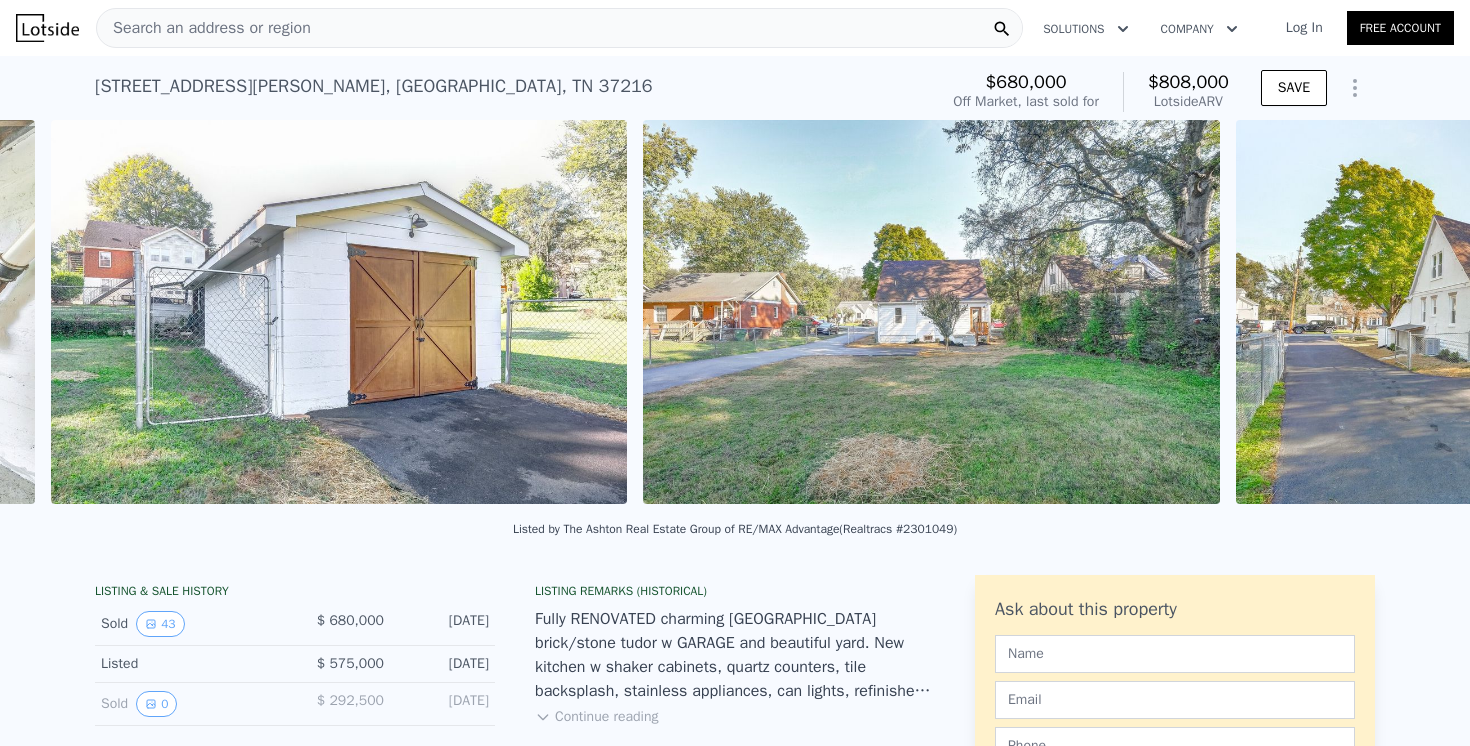 scroll, scrollTop: 0, scrollLeft: 23364, axis: horizontal 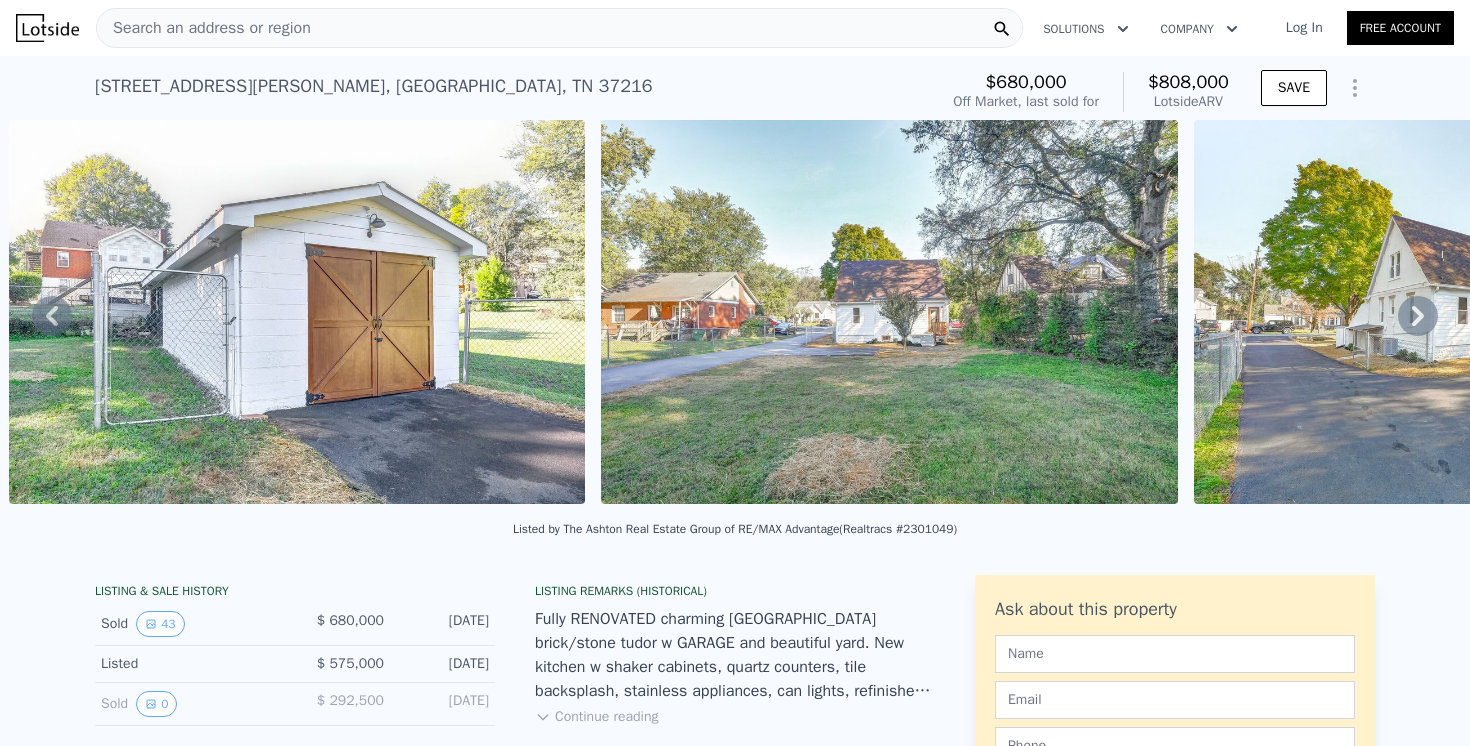 click 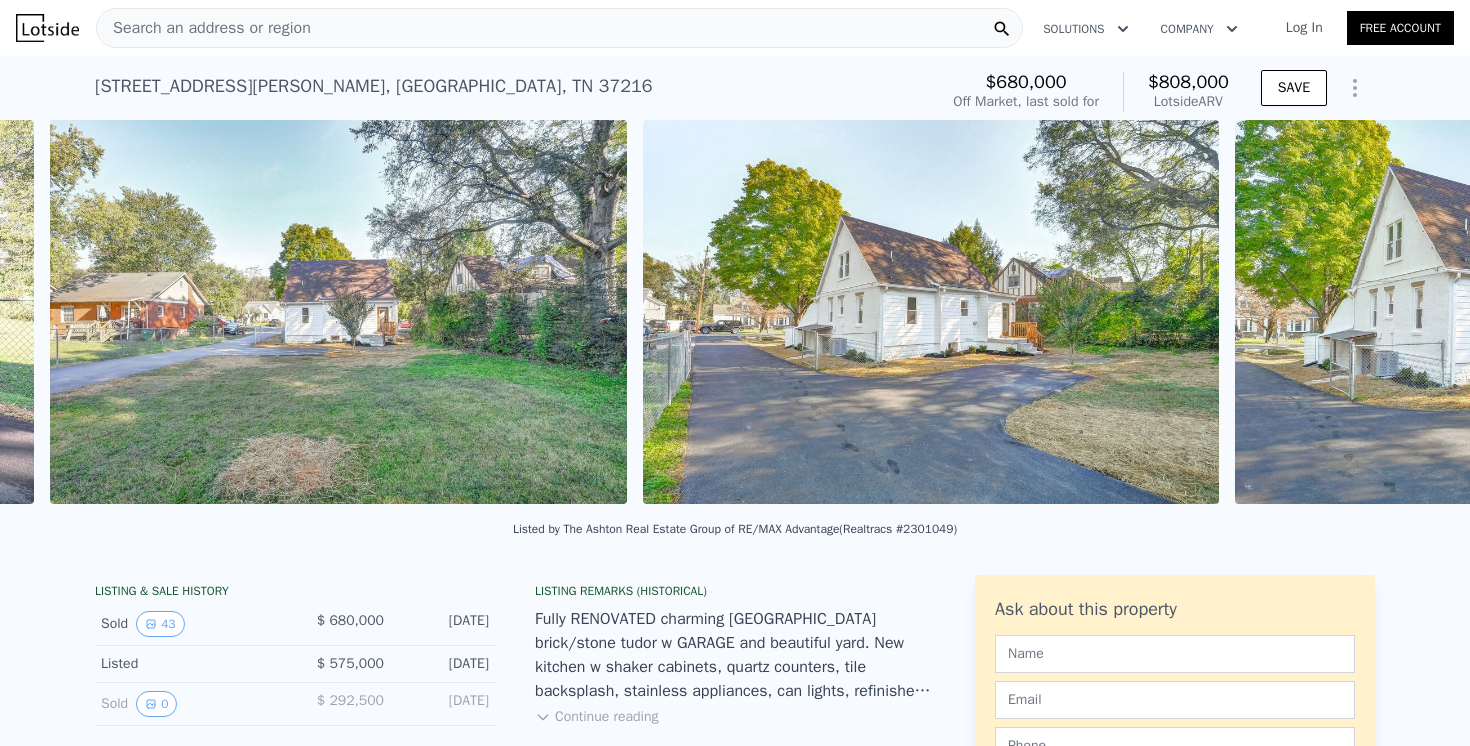 scroll, scrollTop: 0, scrollLeft: 23957, axis: horizontal 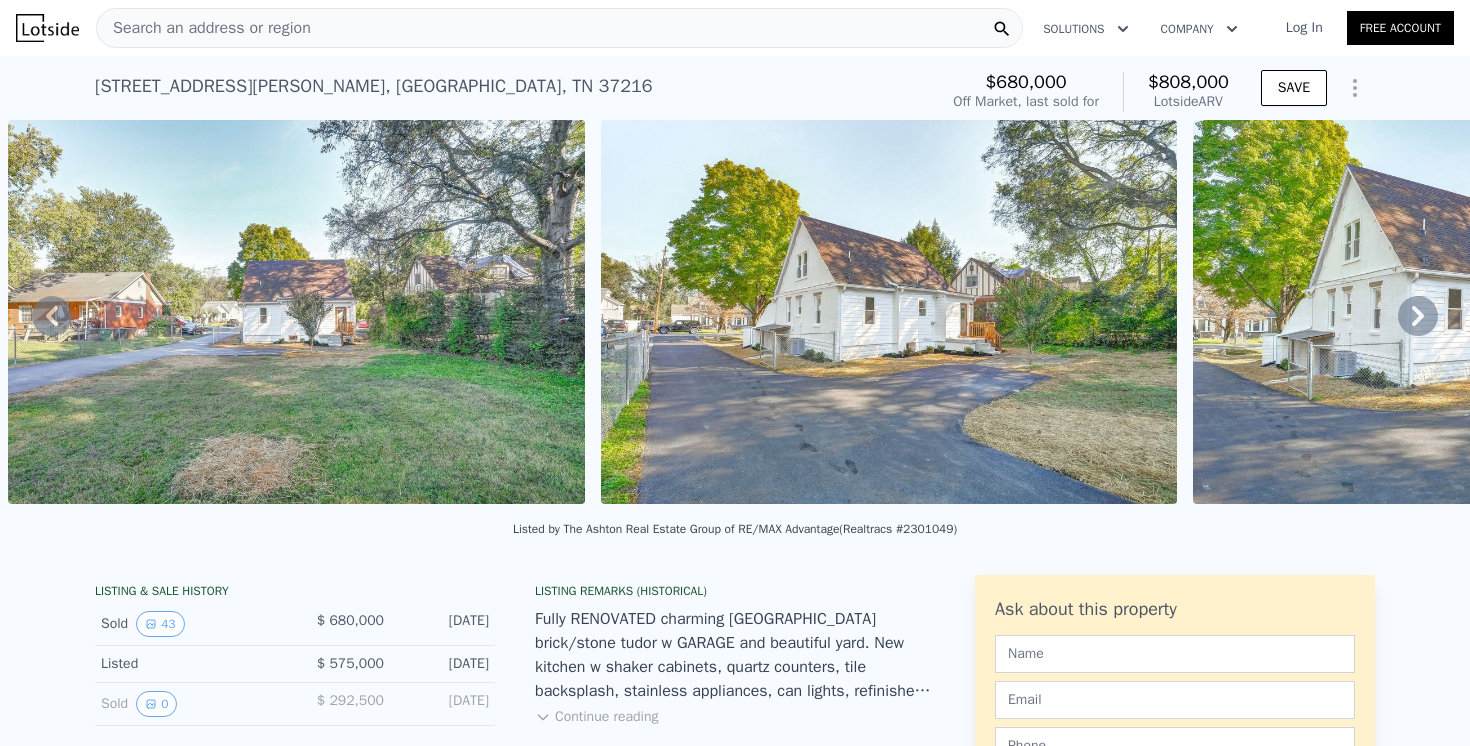 click 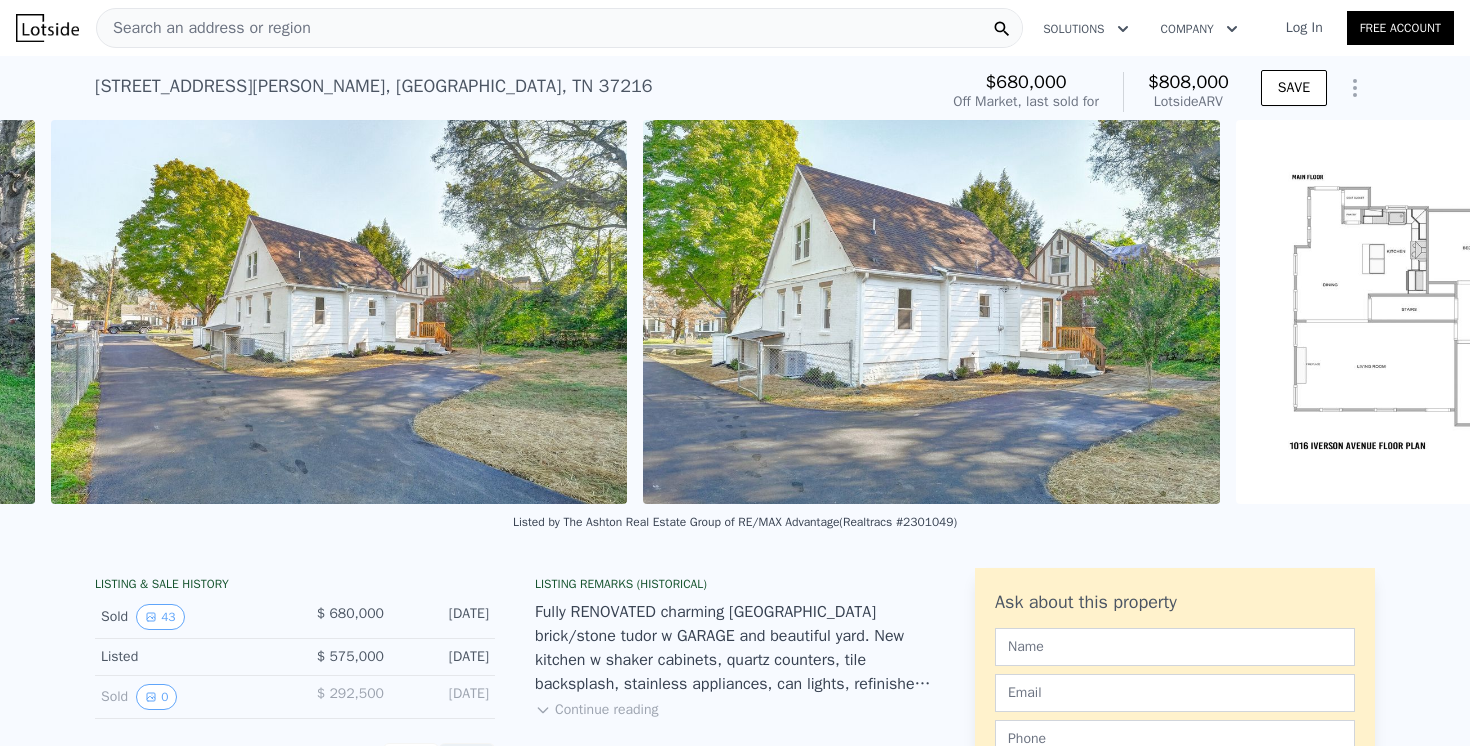 scroll, scrollTop: 0, scrollLeft: 24550, axis: horizontal 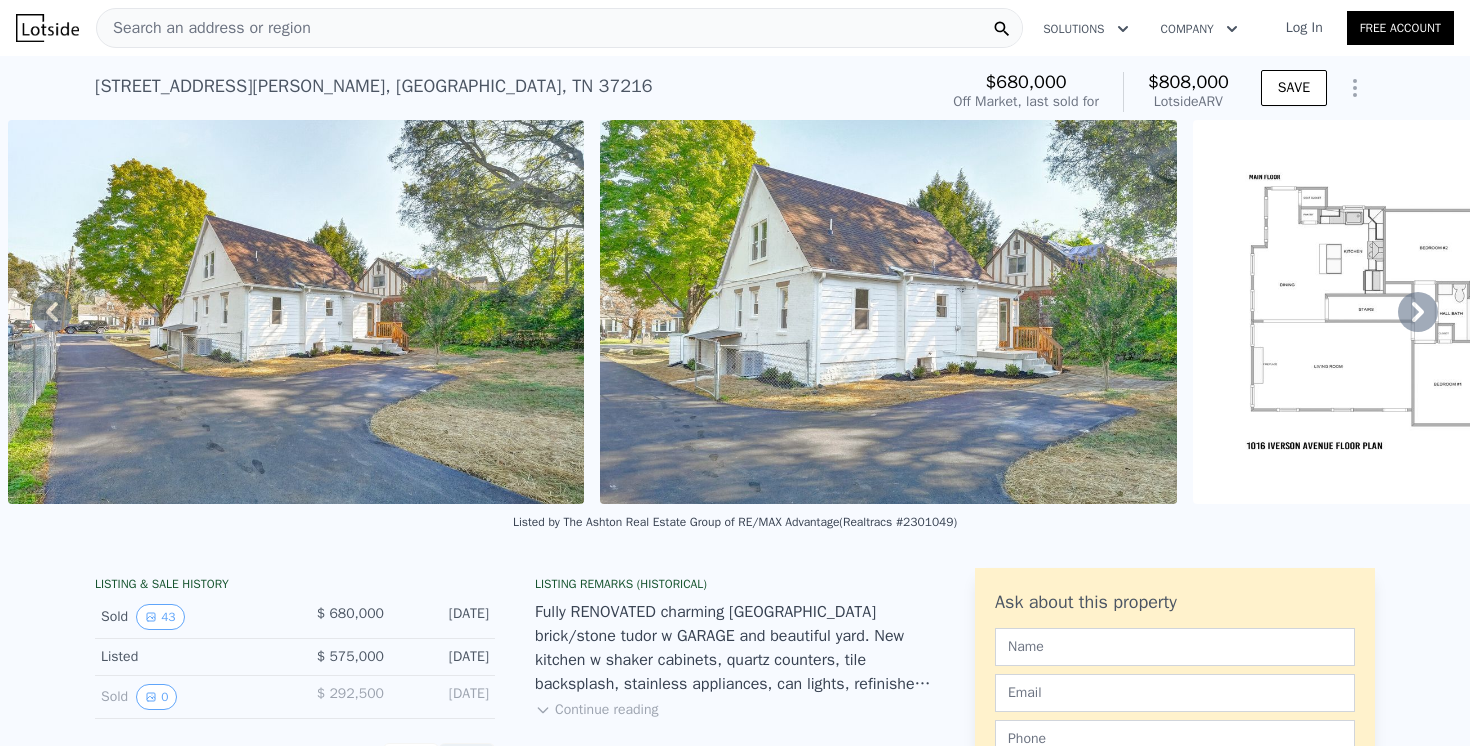 click 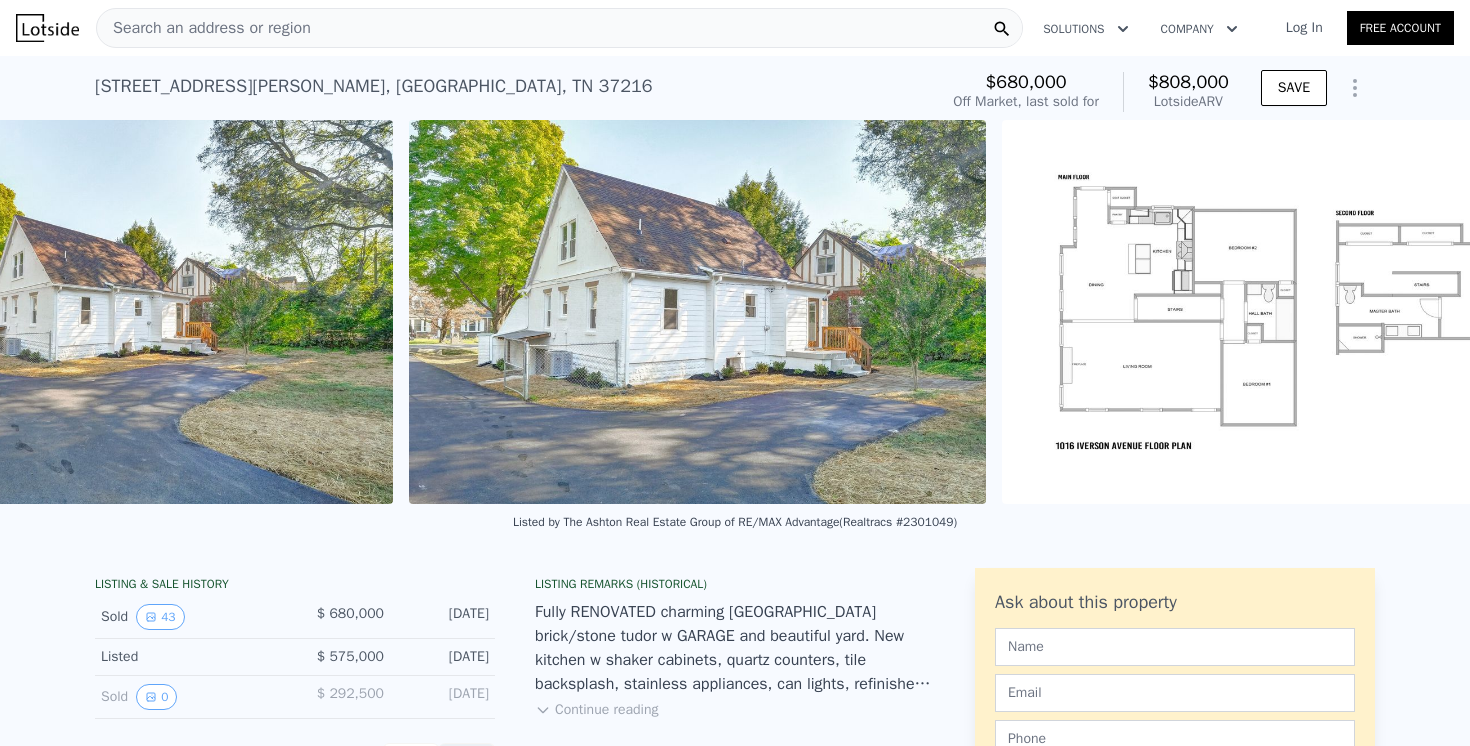 scroll, scrollTop: 0, scrollLeft: 24884, axis: horizontal 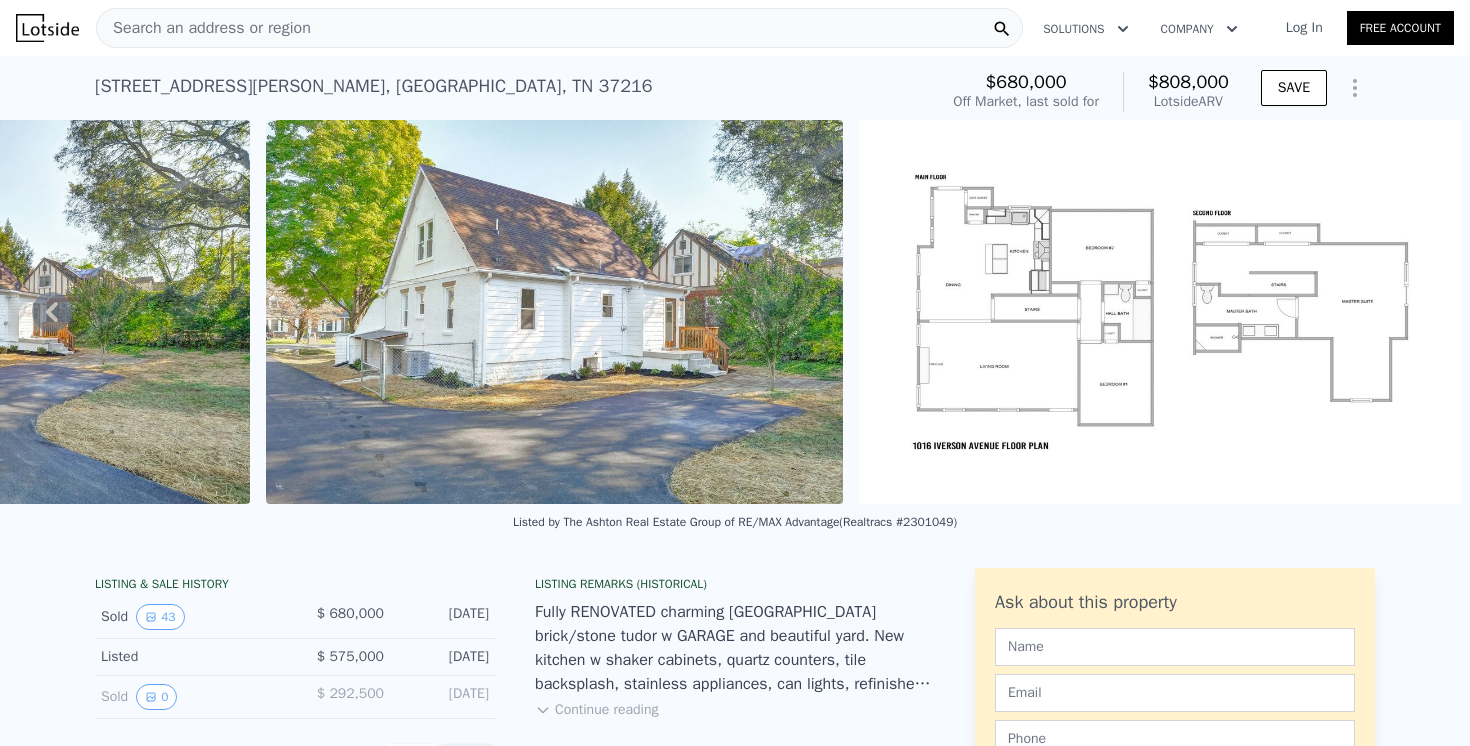 click at bounding box center [554, 312] 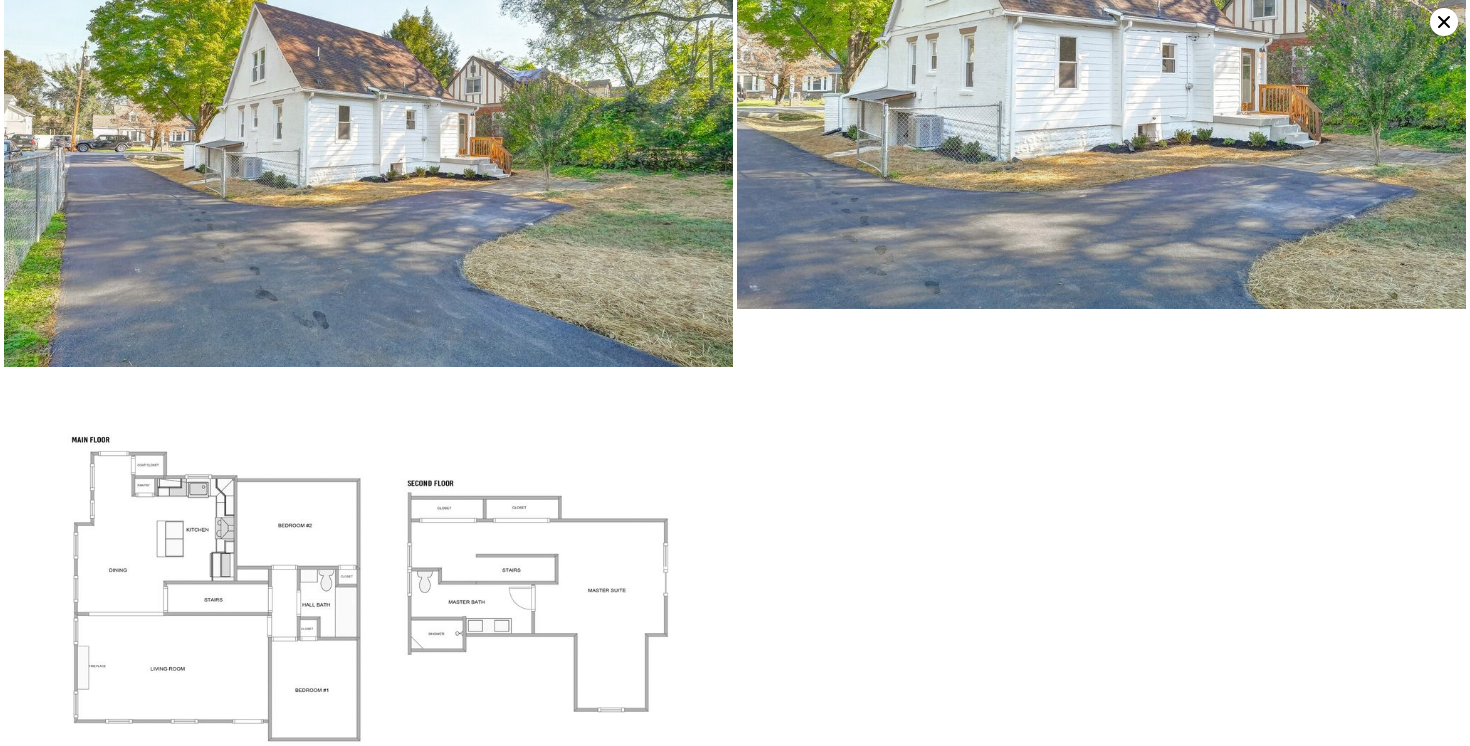 scroll, scrollTop: 10059, scrollLeft: 0, axis: vertical 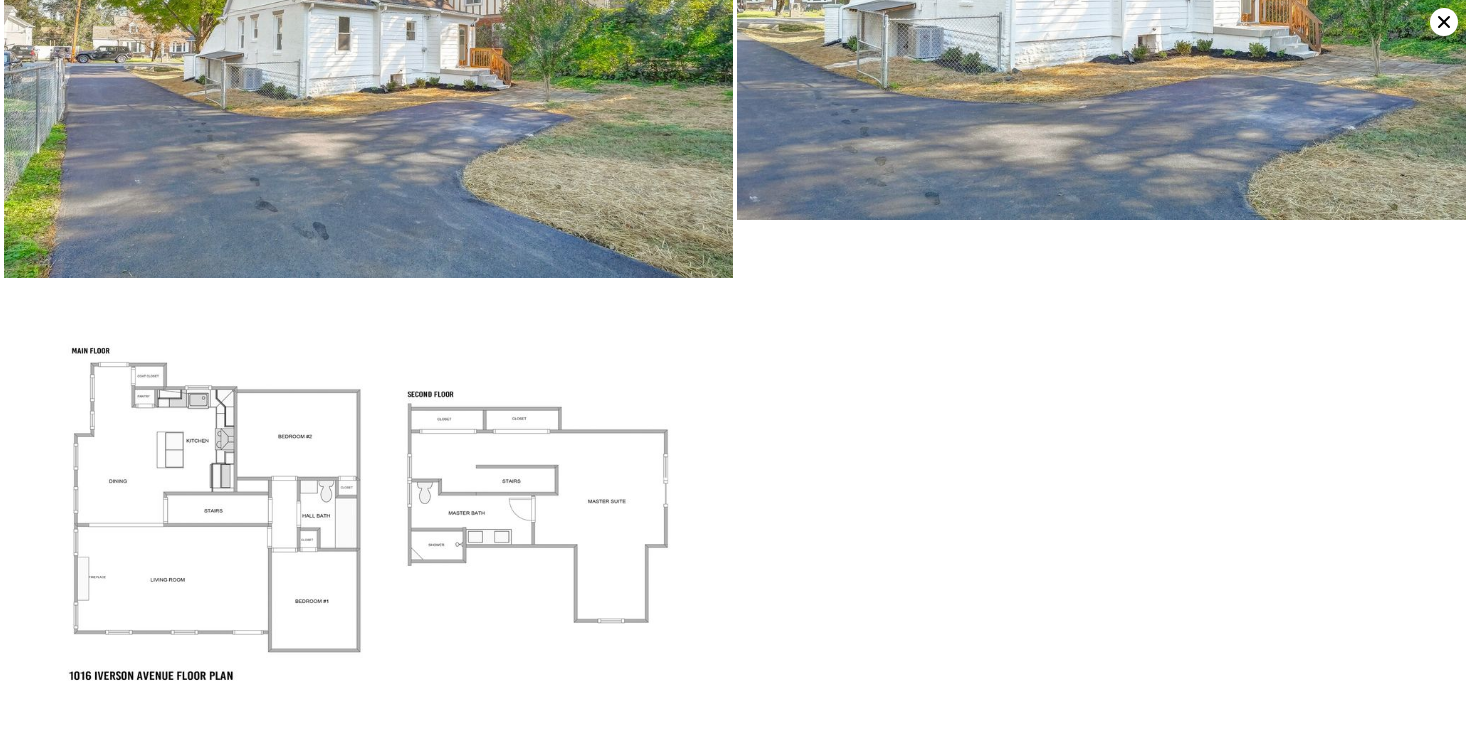 click at bounding box center (368, 514) 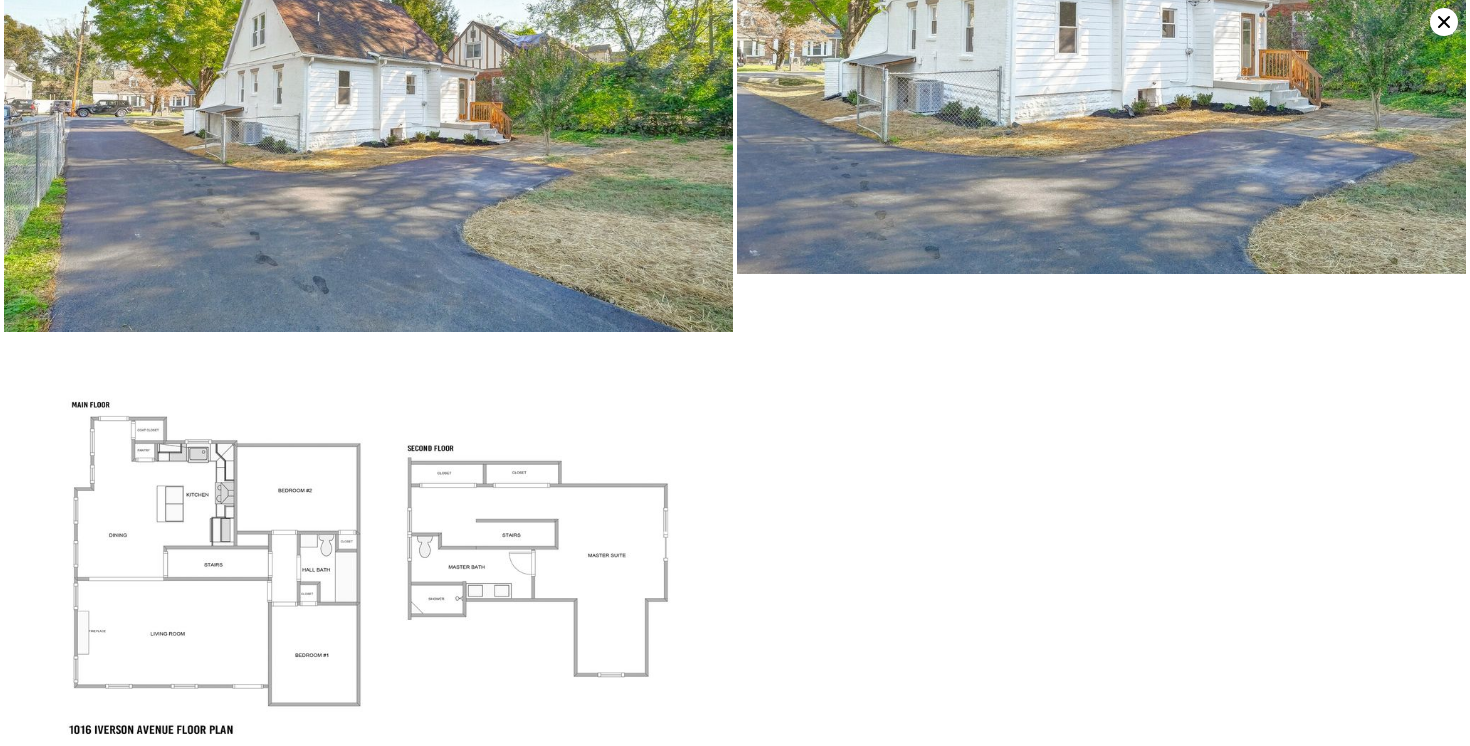 scroll, scrollTop: 10059, scrollLeft: 0, axis: vertical 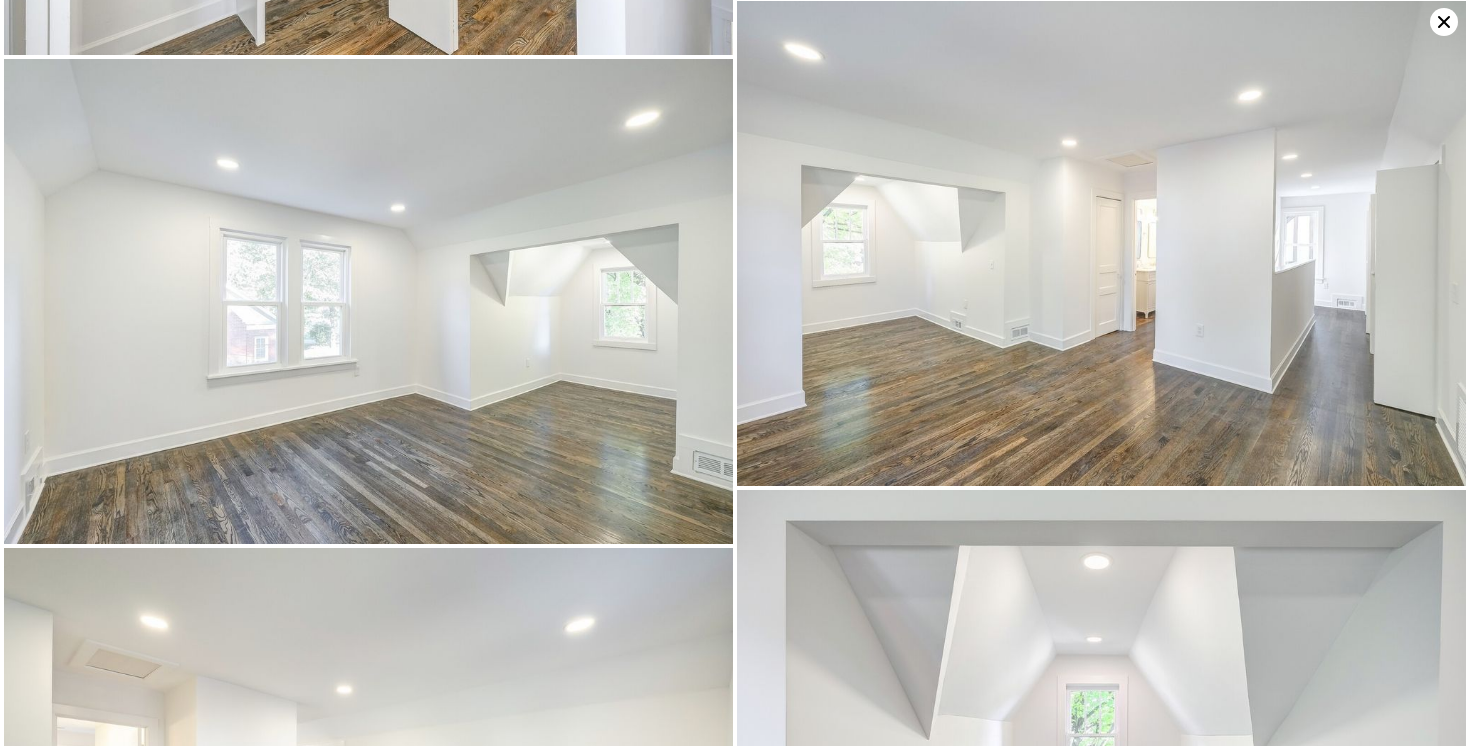 click 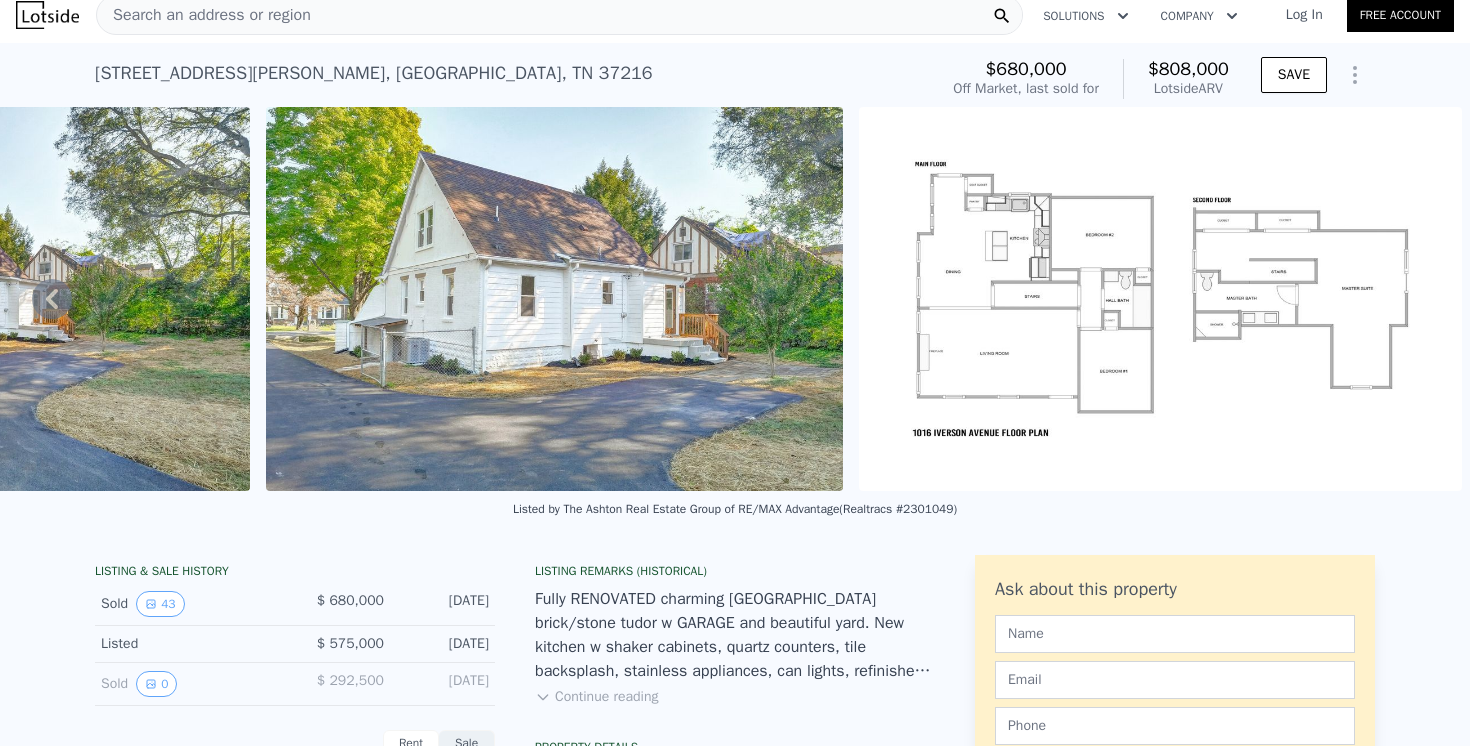 scroll, scrollTop: 12, scrollLeft: 0, axis: vertical 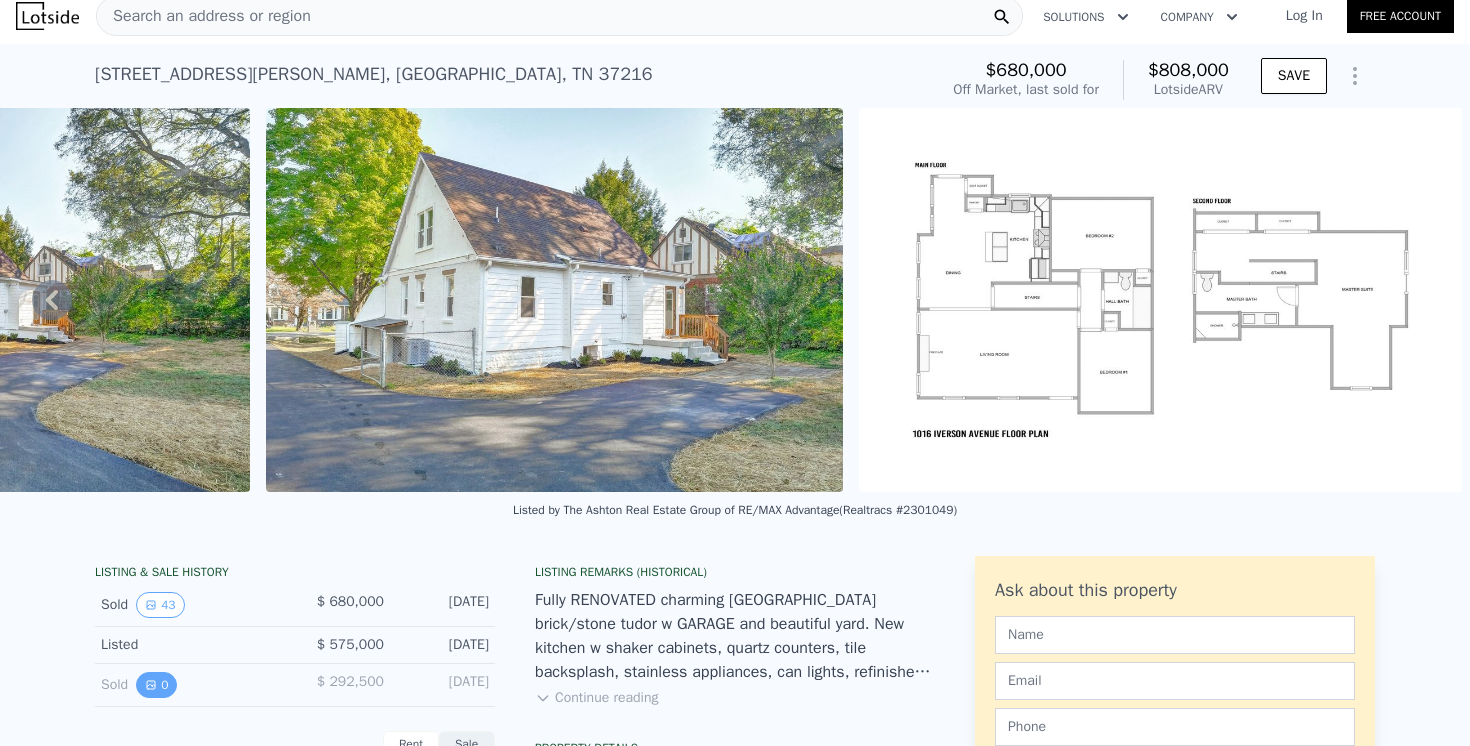 click 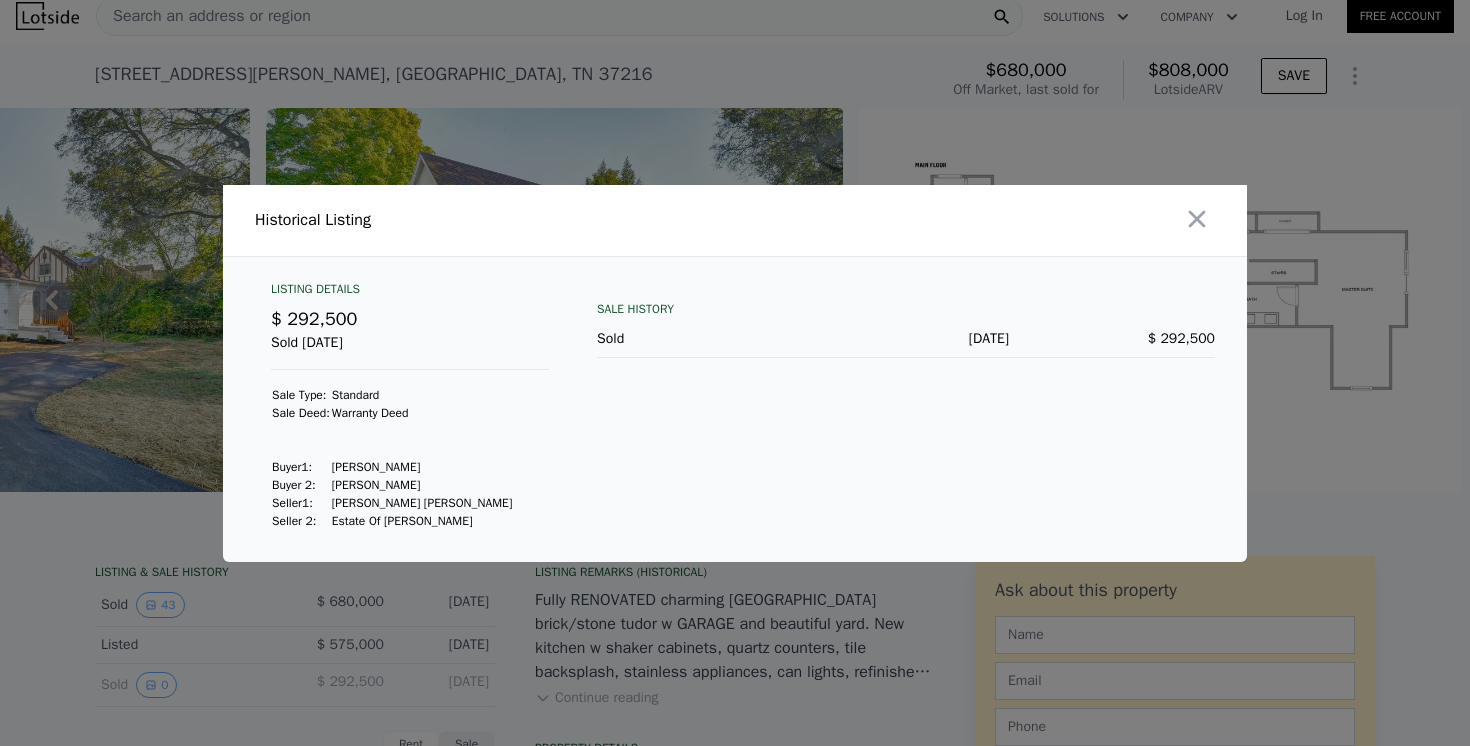 click at bounding box center (735, 373) 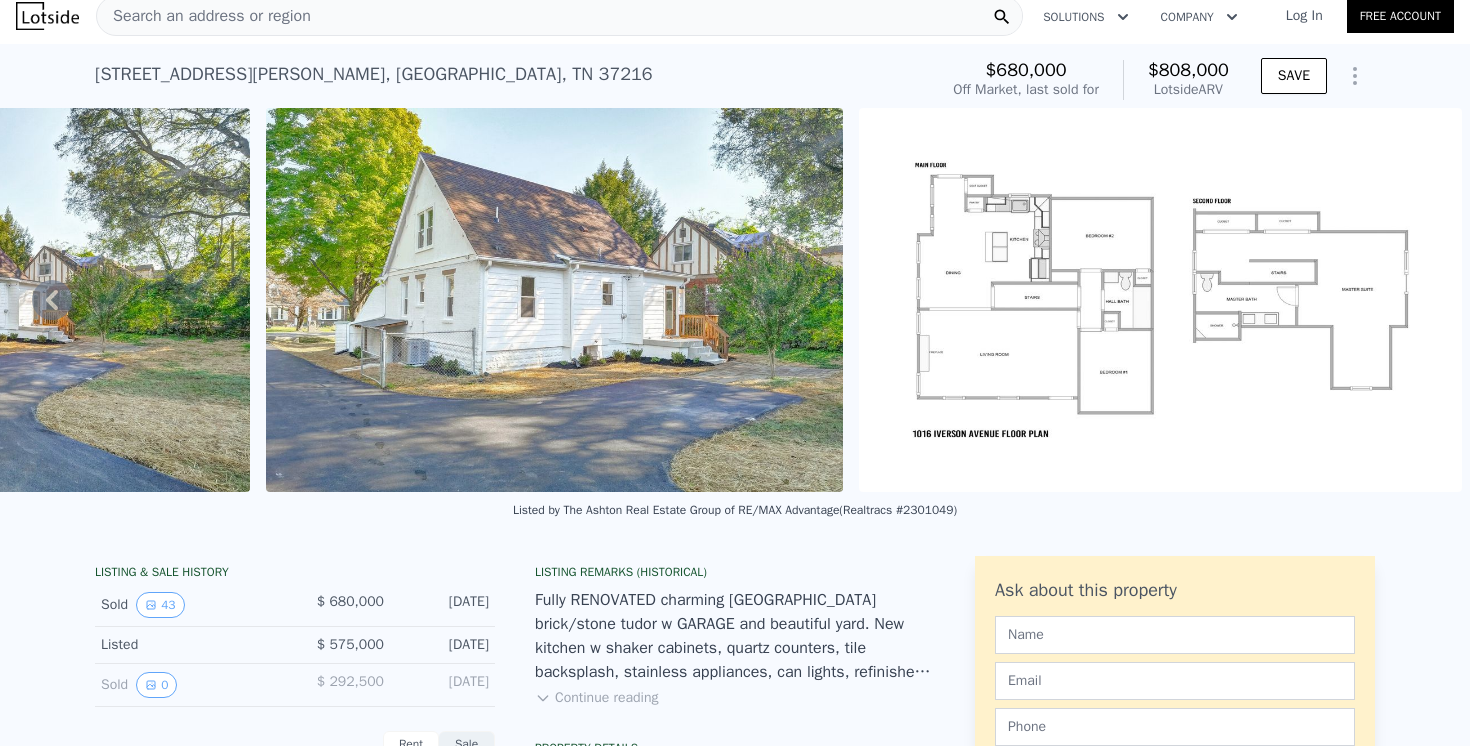 scroll, scrollTop: 40, scrollLeft: 0, axis: vertical 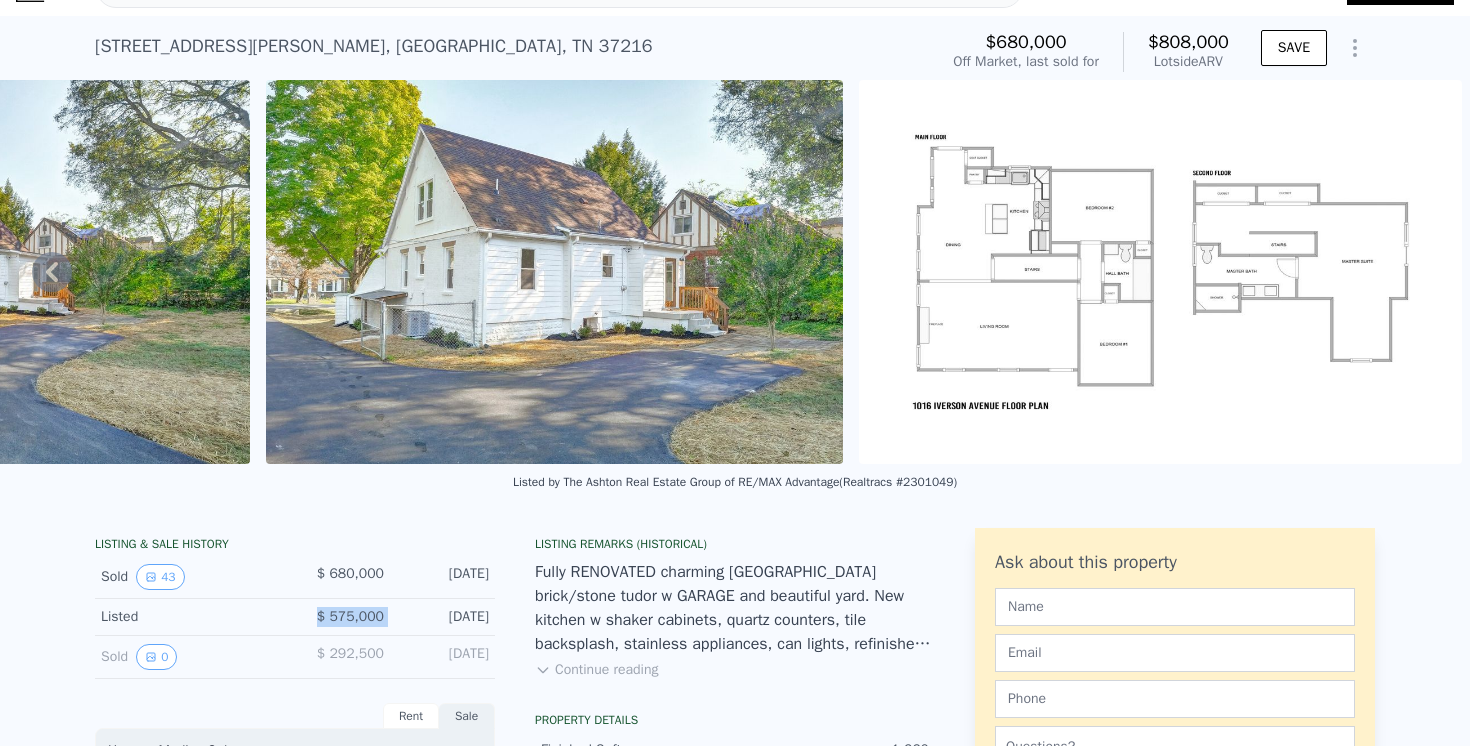 drag, startPoint x: 311, startPoint y: 616, endPoint x: 399, endPoint y: 616, distance: 88 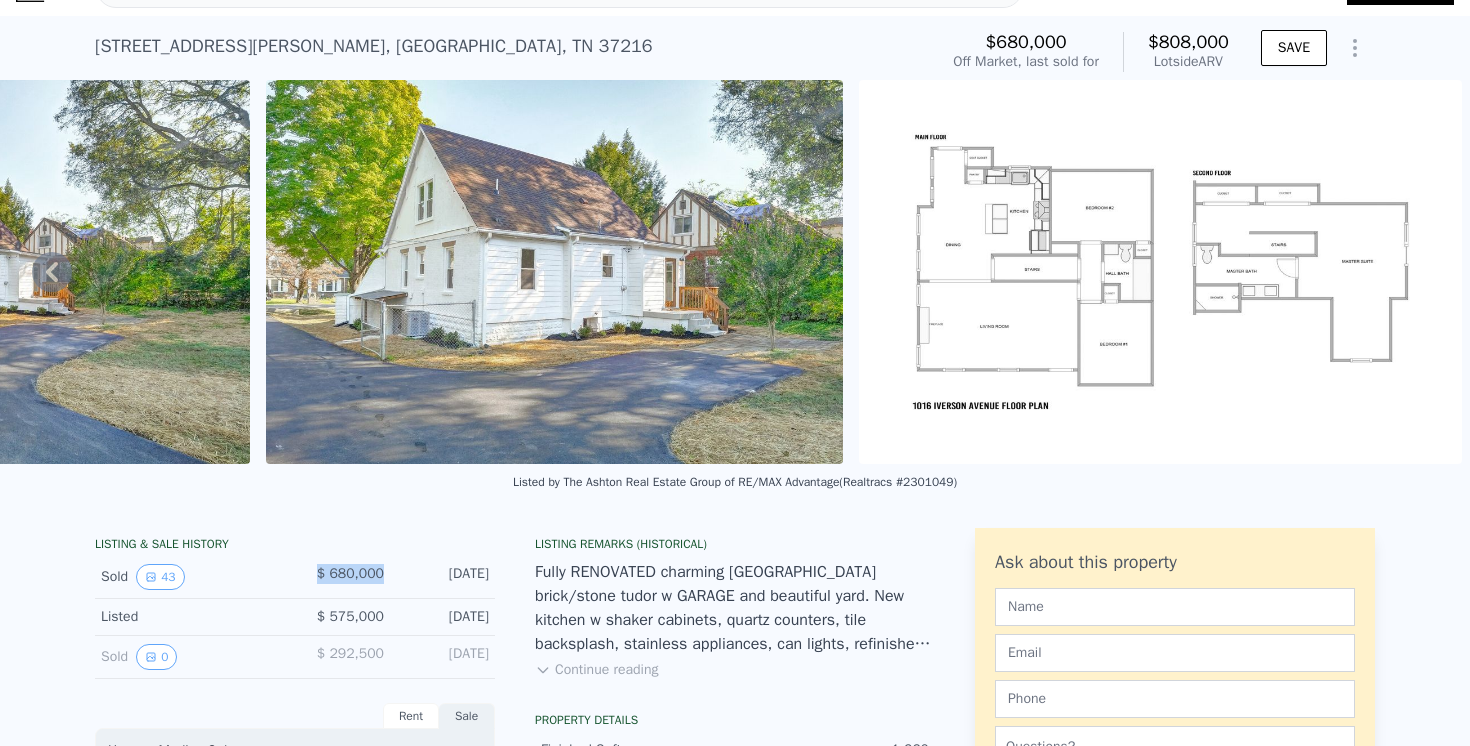 drag, startPoint x: 318, startPoint y: 571, endPoint x: 383, endPoint y: 573, distance: 65.03076 